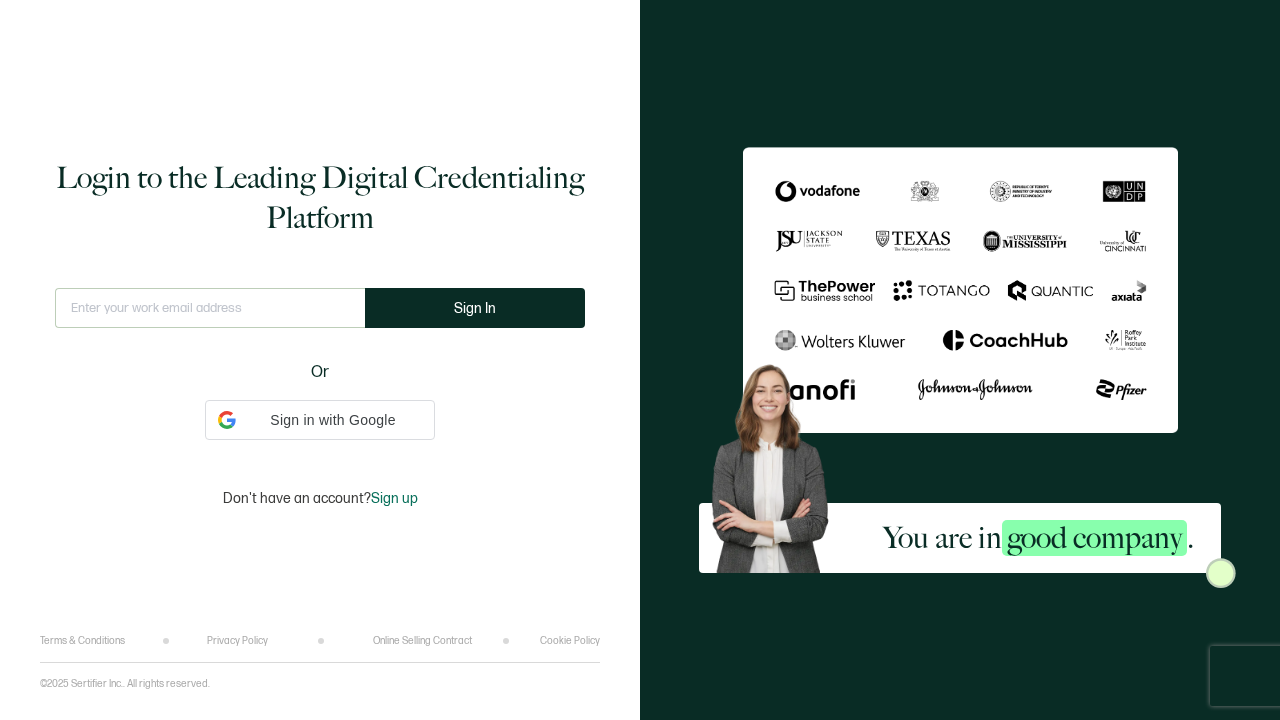 scroll, scrollTop: 0, scrollLeft: 0, axis: both 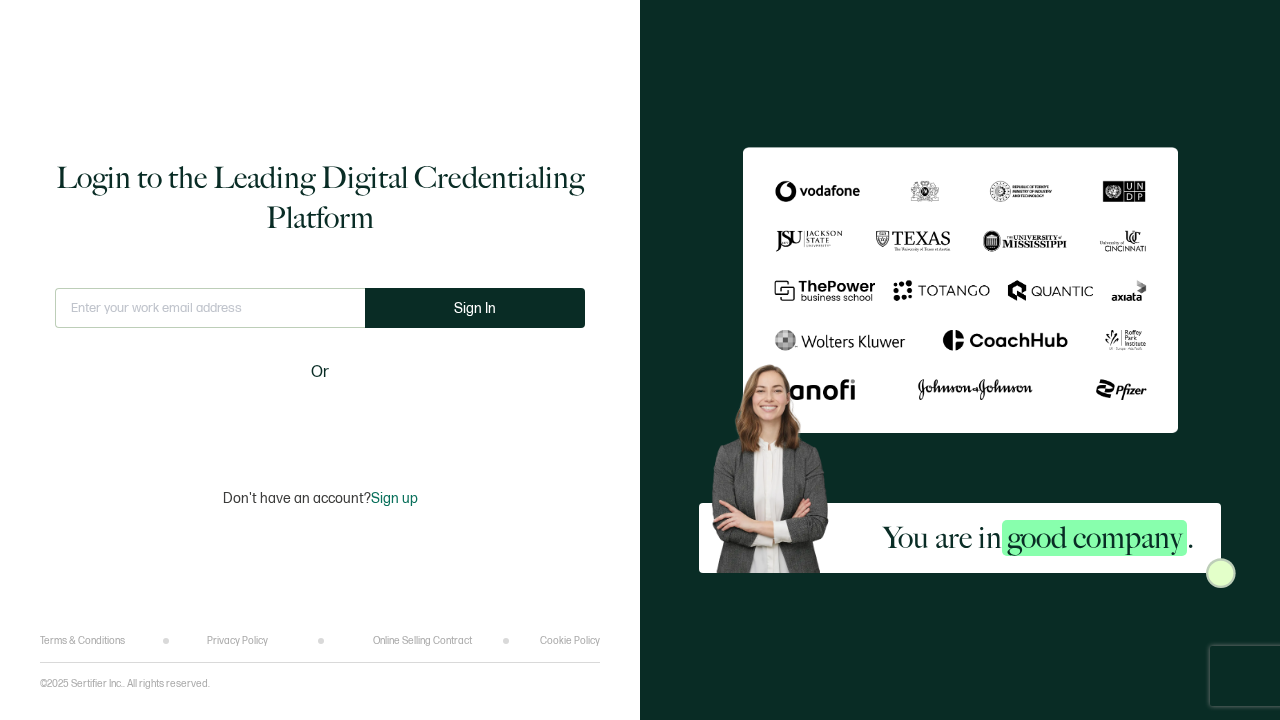click at bounding box center [320, 420] 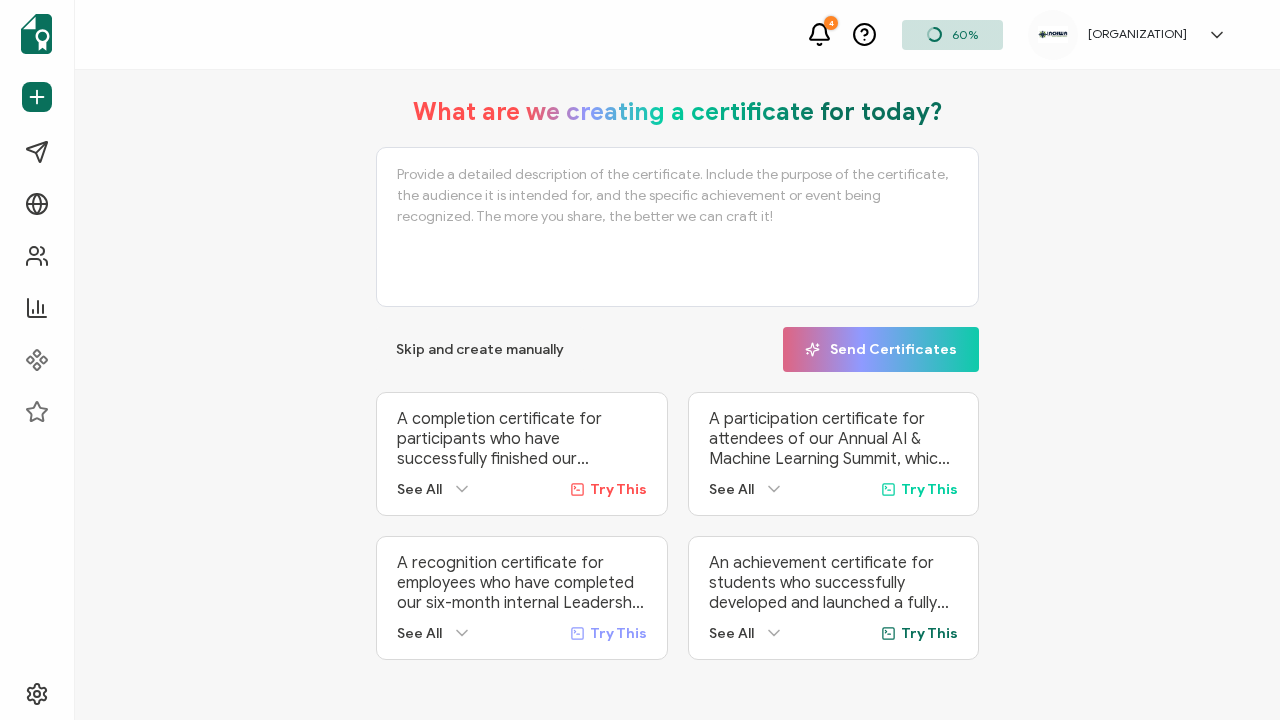 scroll, scrollTop: 43, scrollLeft: 0, axis: vertical 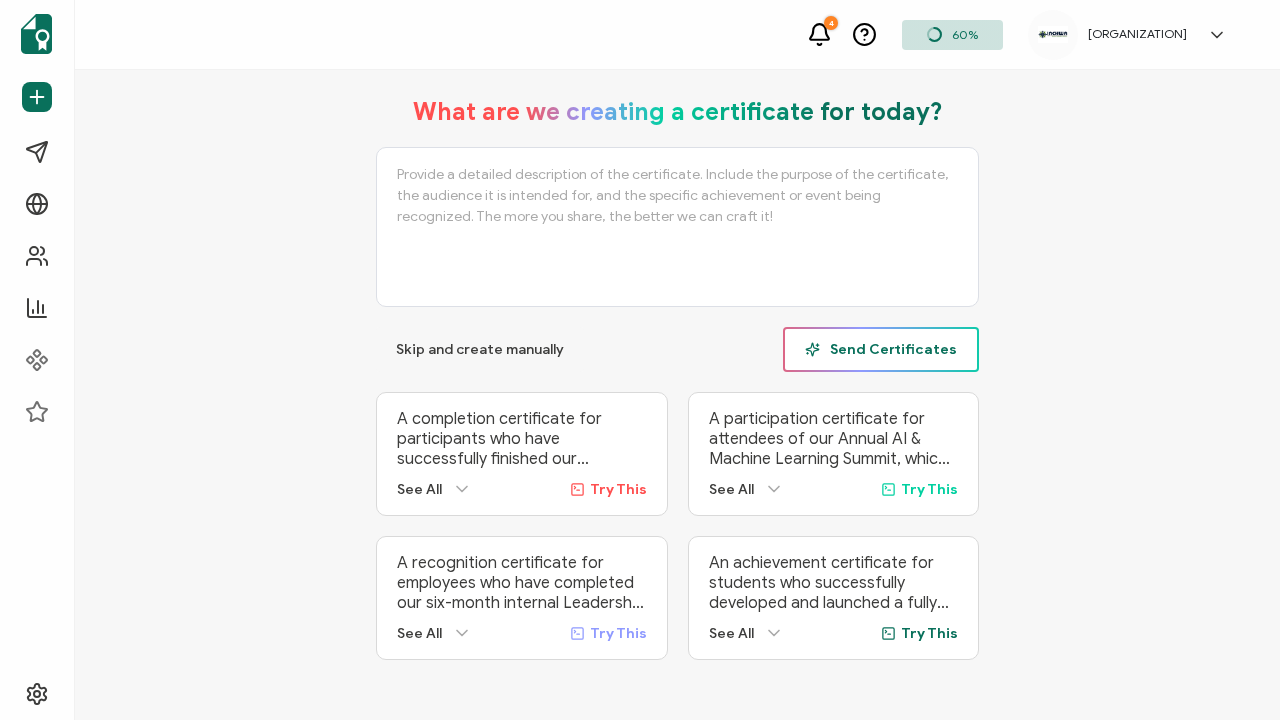 click on "Send Certificates" at bounding box center (881, 349) 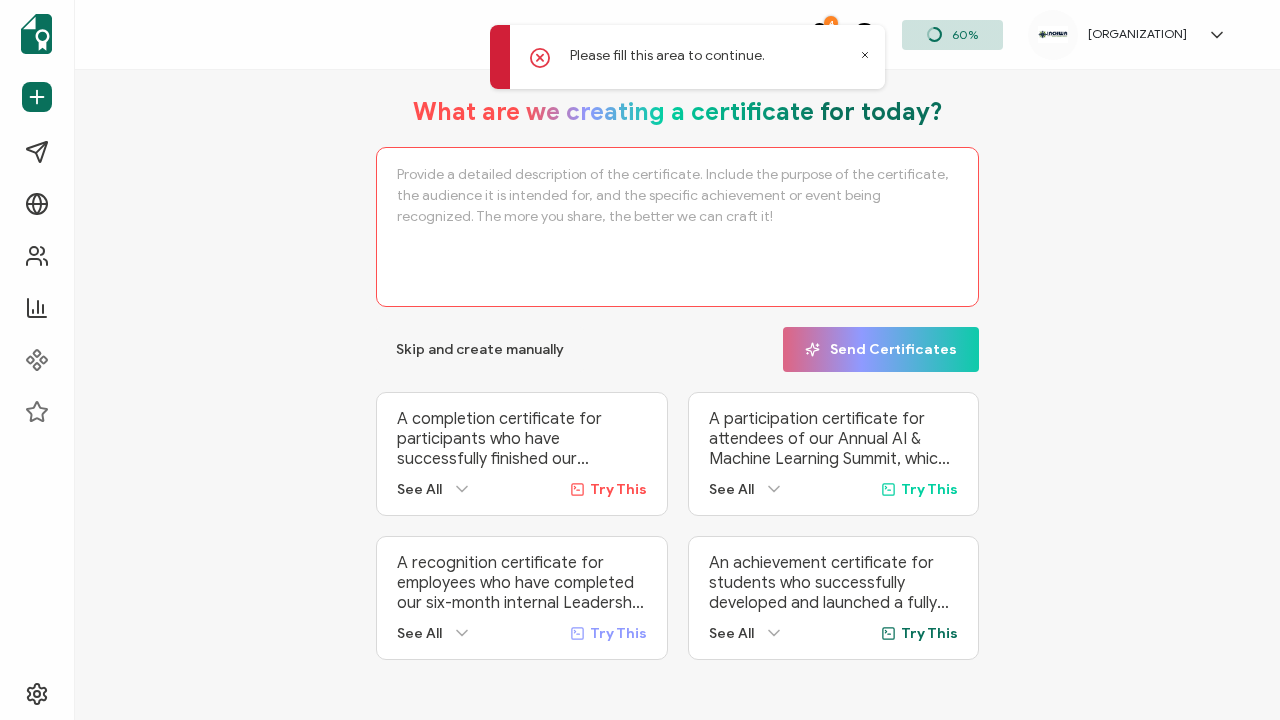 click 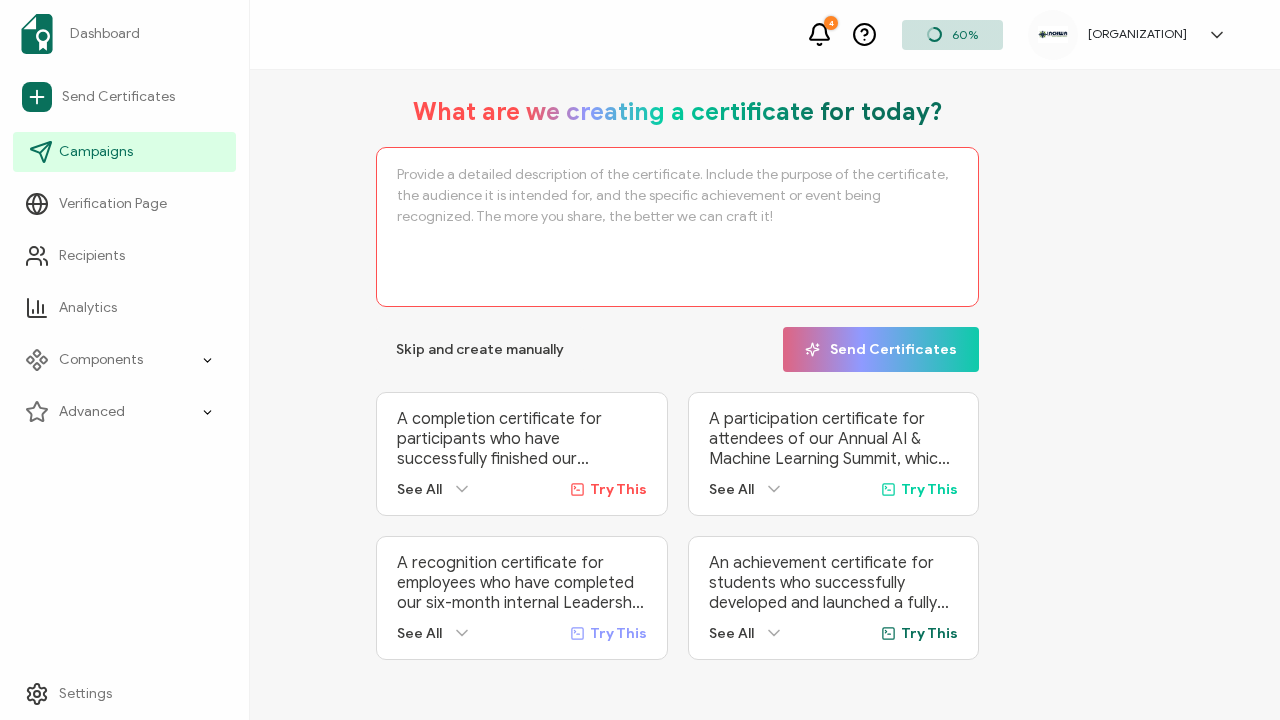 click on "Campaigns" at bounding box center (96, 152) 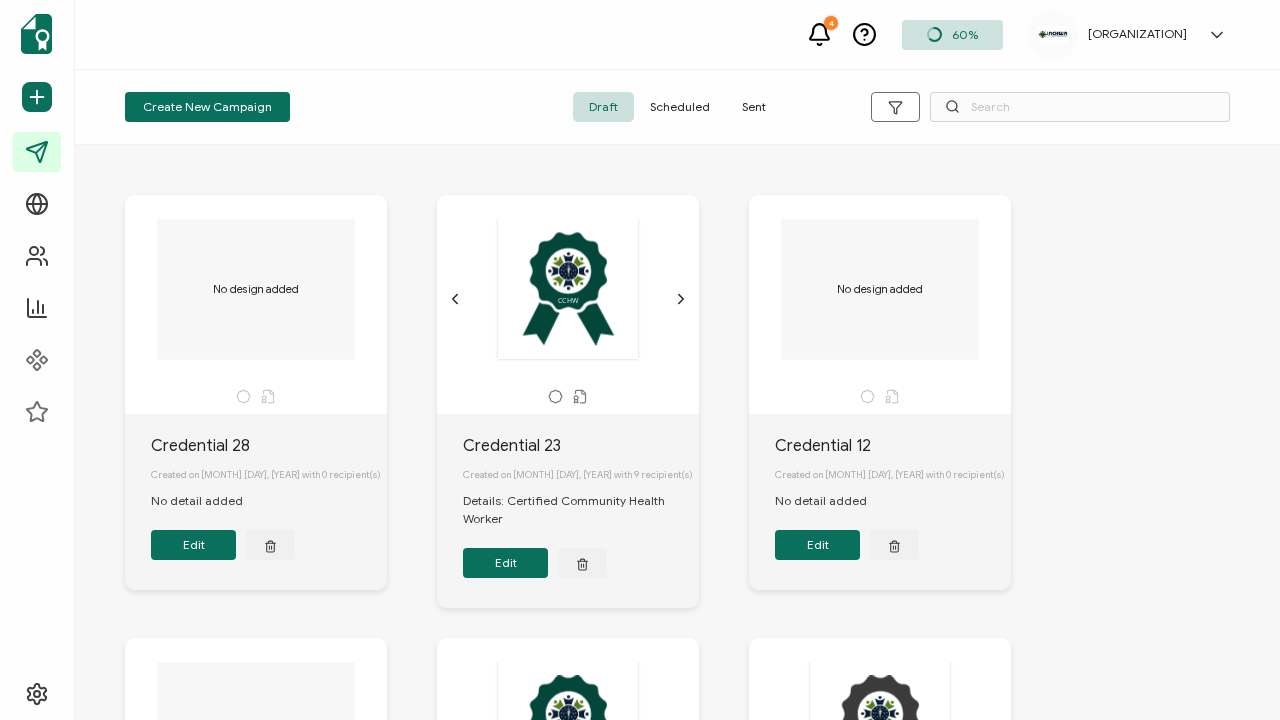 scroll, scrollTop: 0, scrollLeft: 0, axis: both 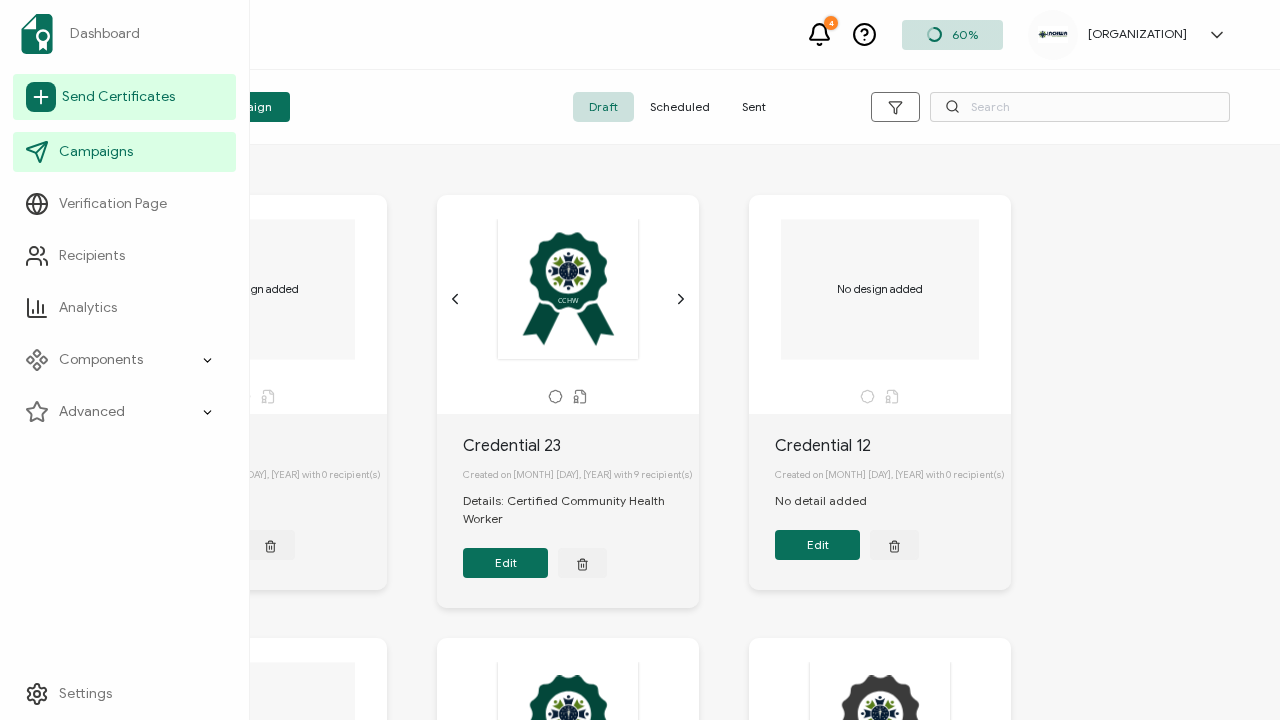 click on "Send Certificates" at bounding box center [118, 97] 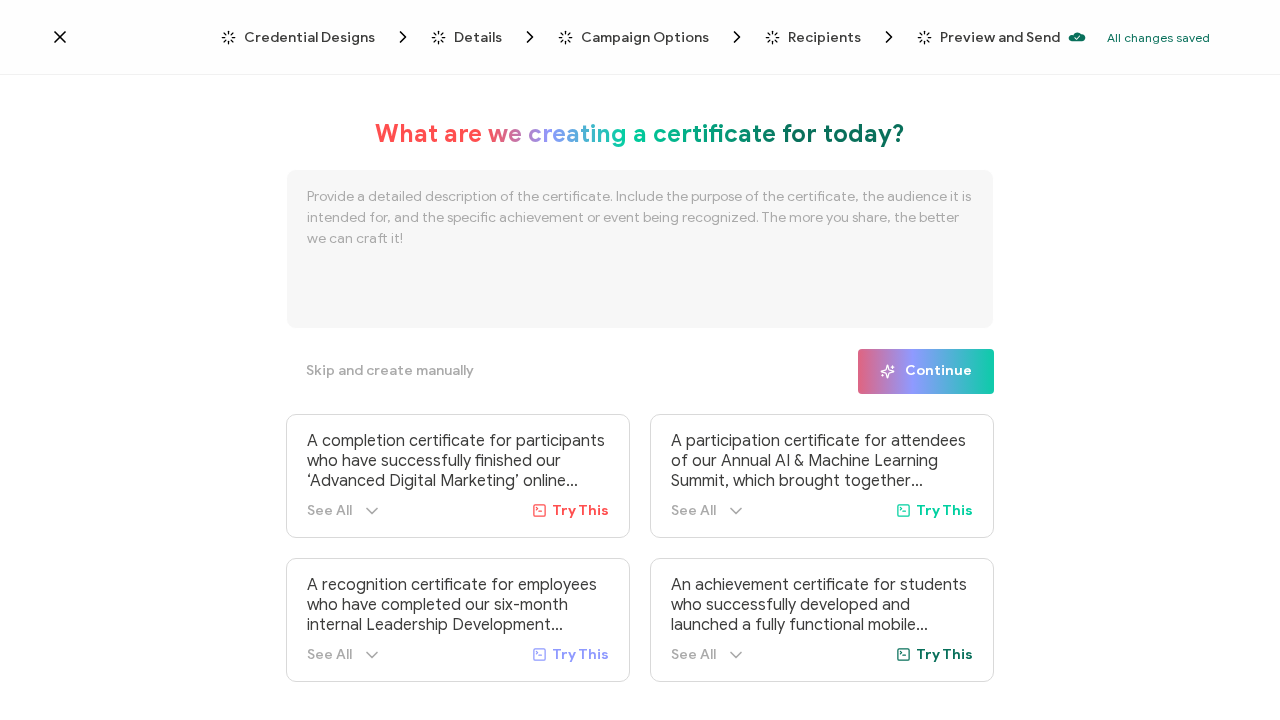 click 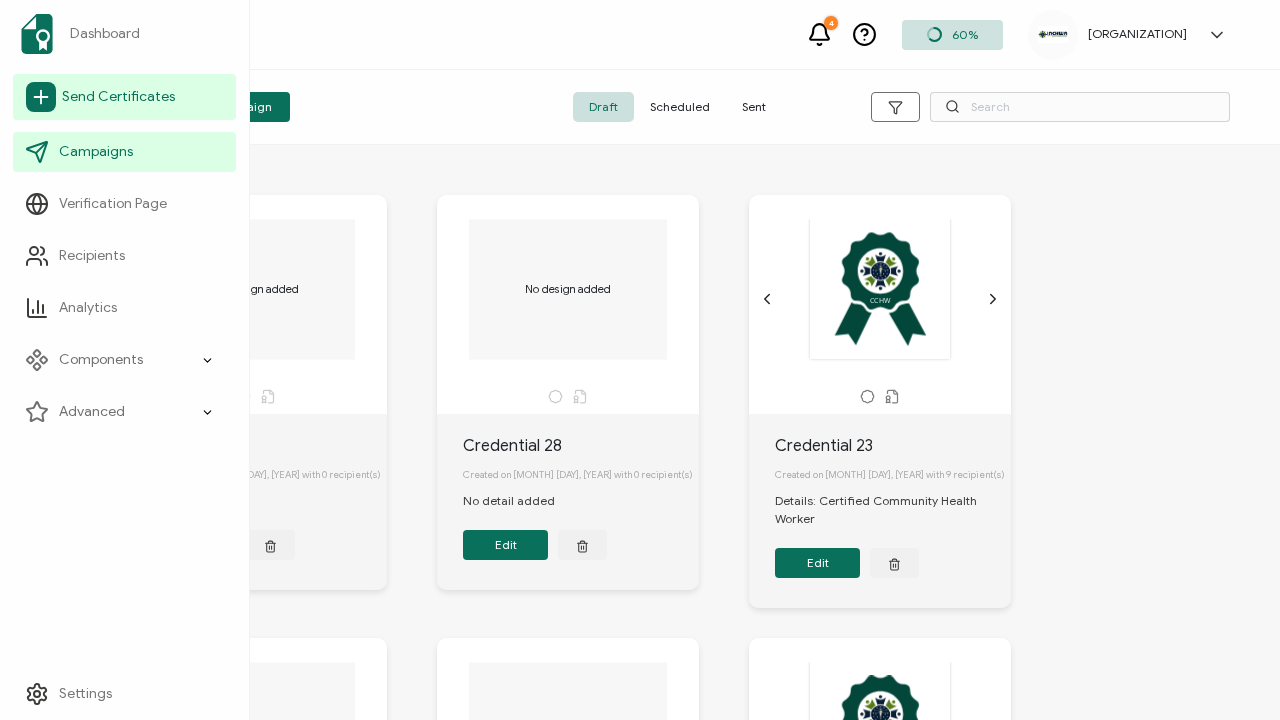 click on "Send Certificates" at bounding box center [118, 97] 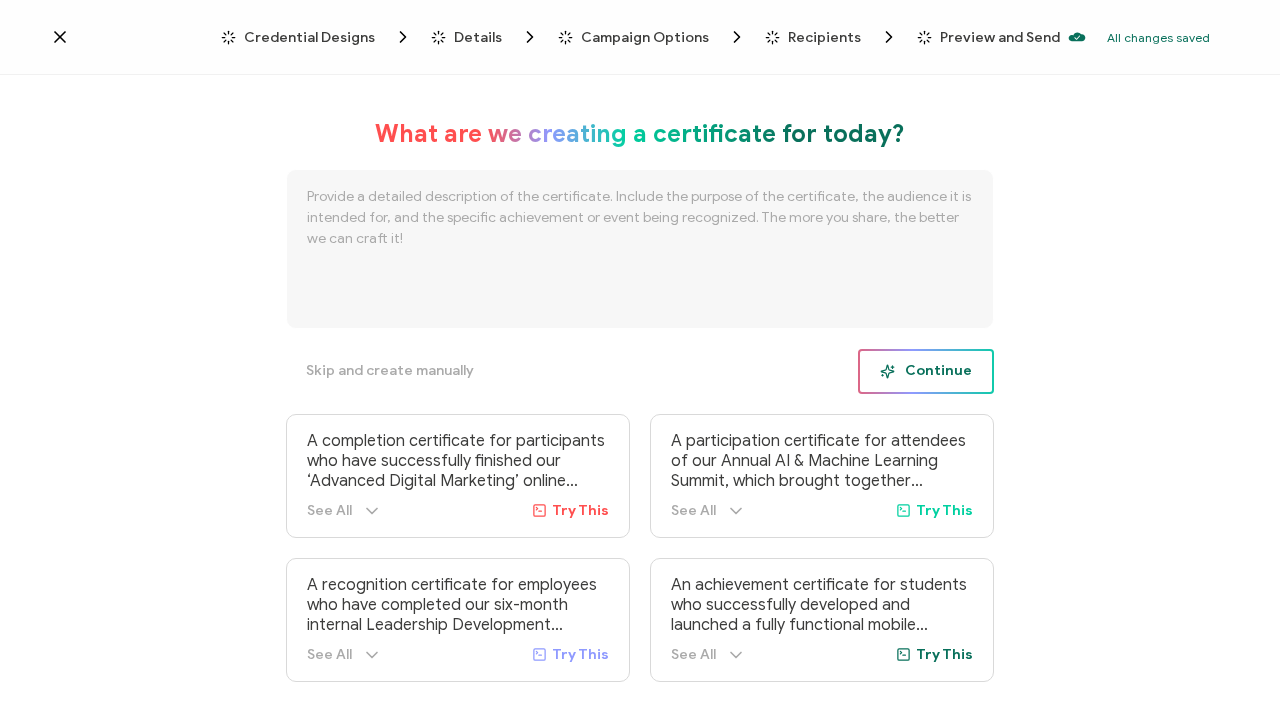 click on "Continue" at bounding box center (926, 371) 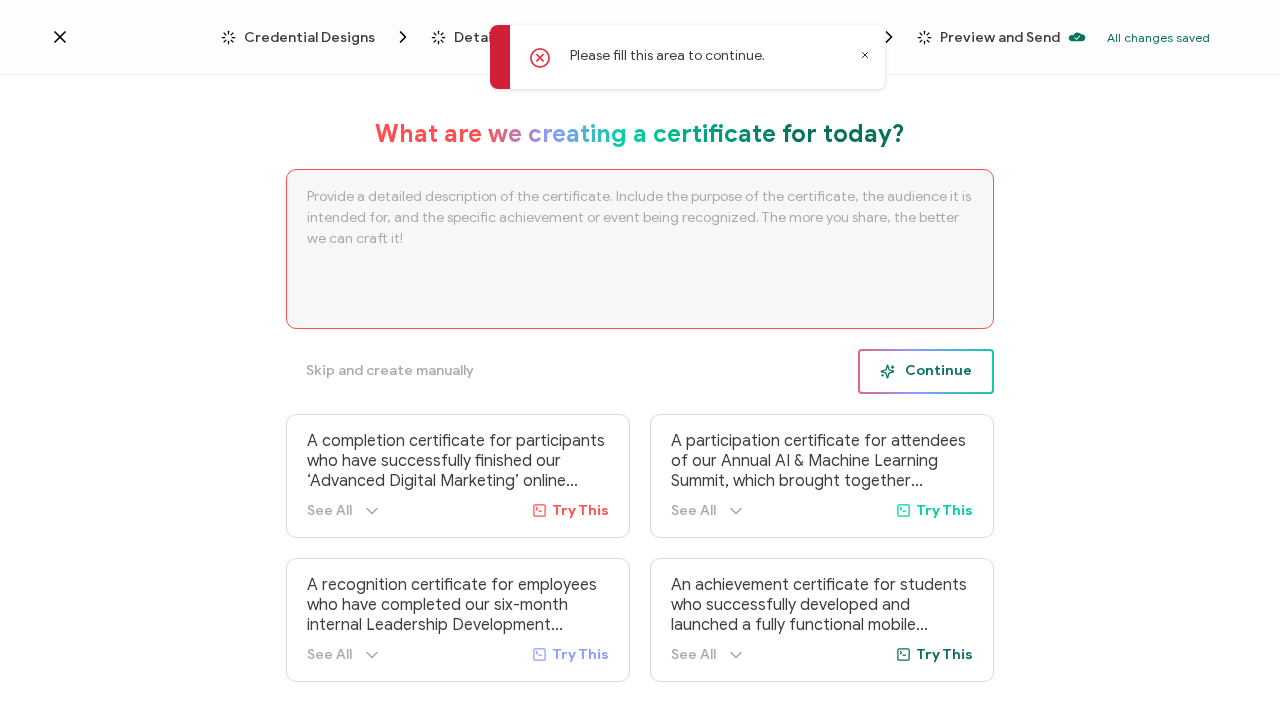 click on "Continue" at bounding box center (926, 371) 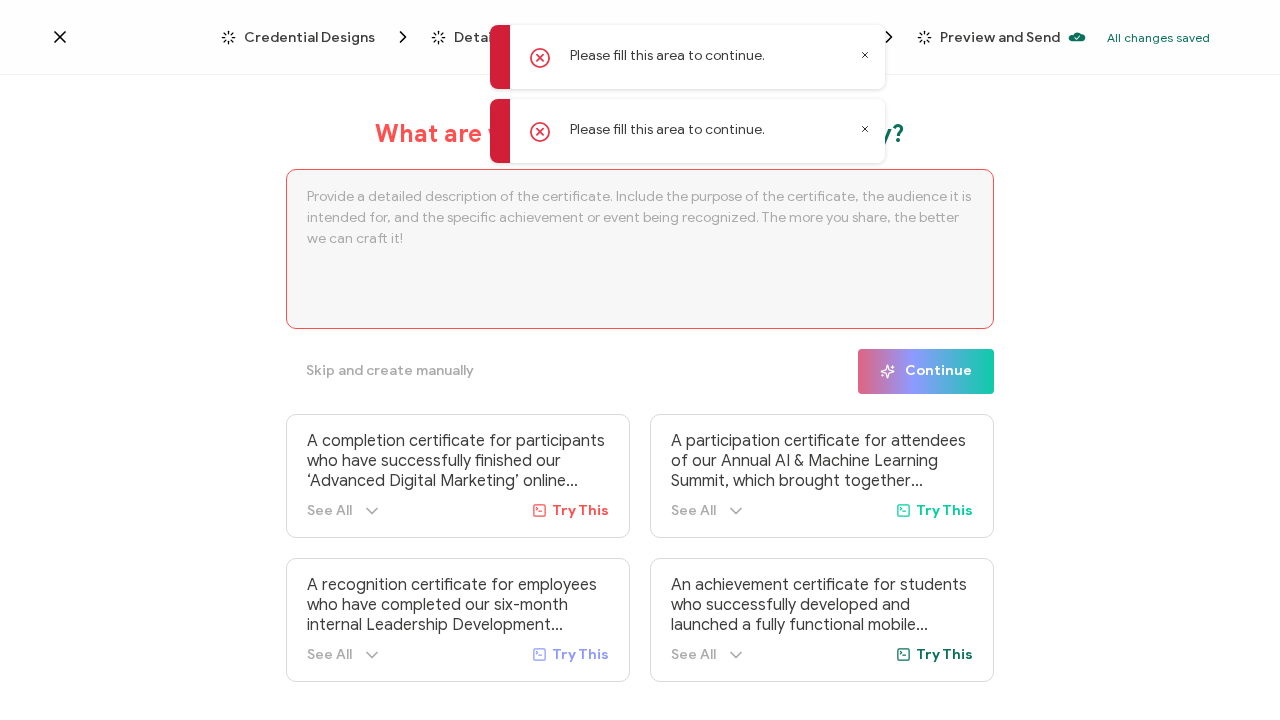 click 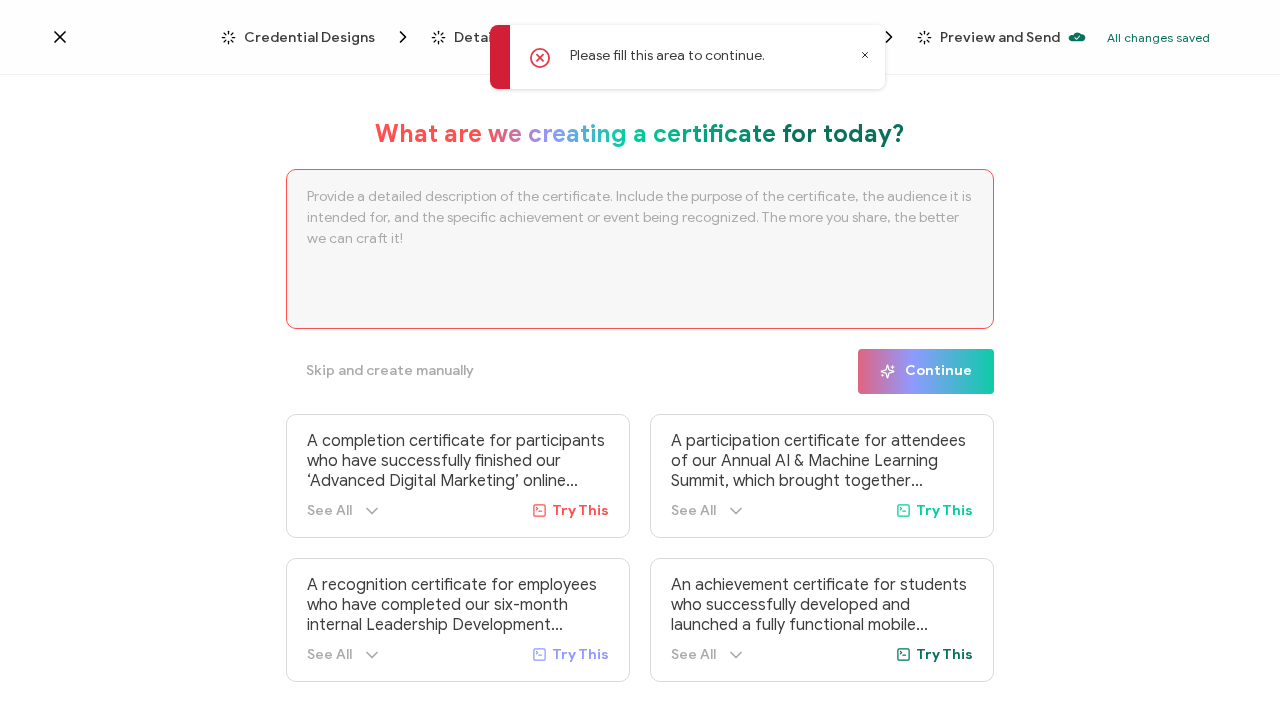 click 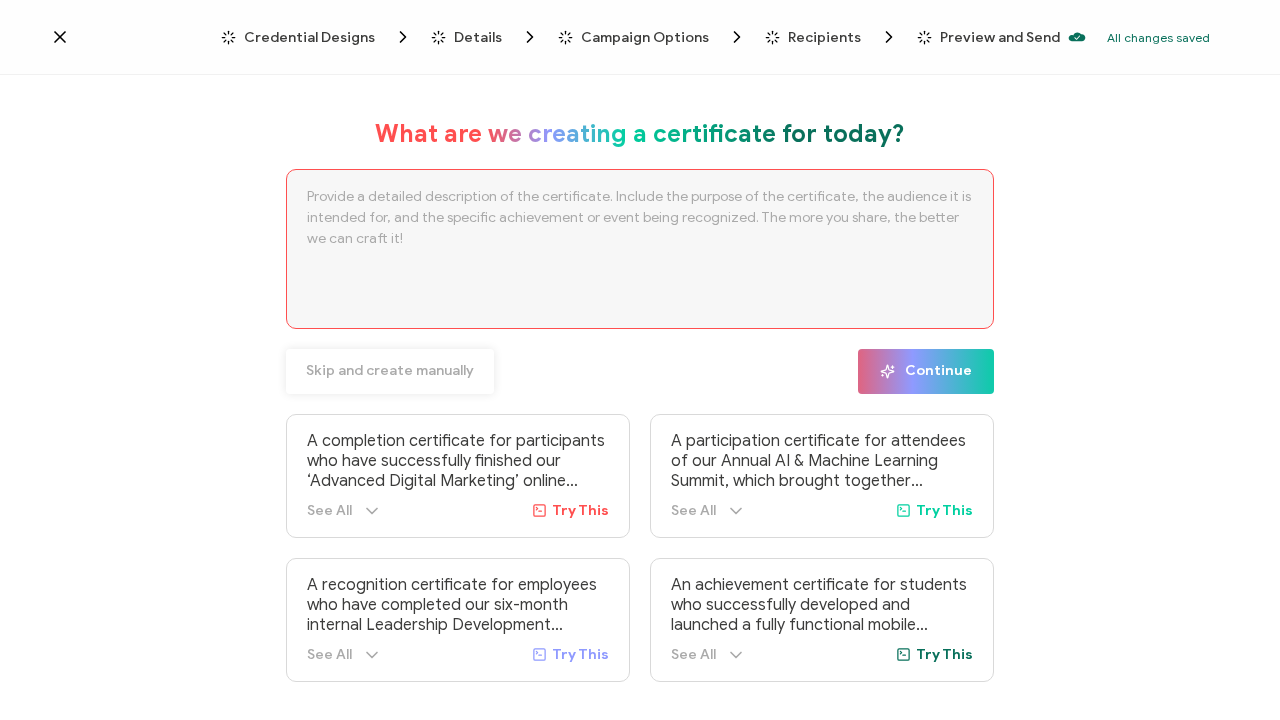 click on "Skip and create manually" at bounding box center [390, 371] 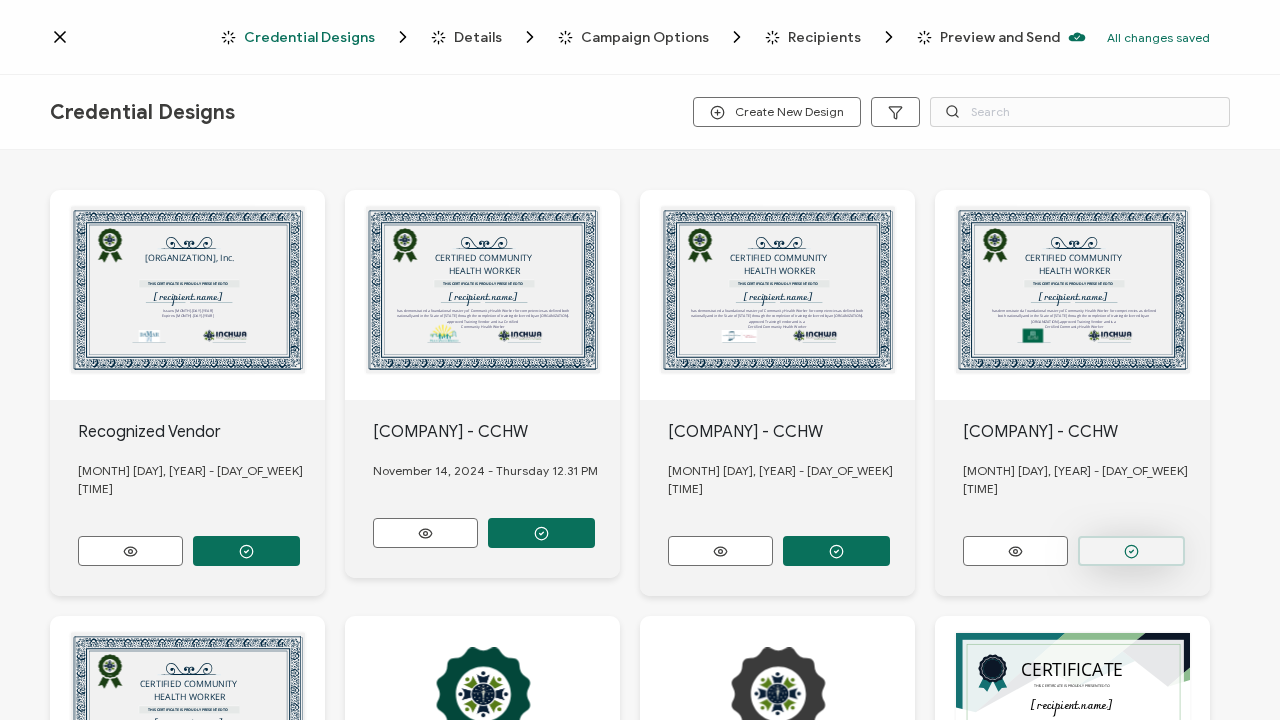 click at bounding box center (246, 551) 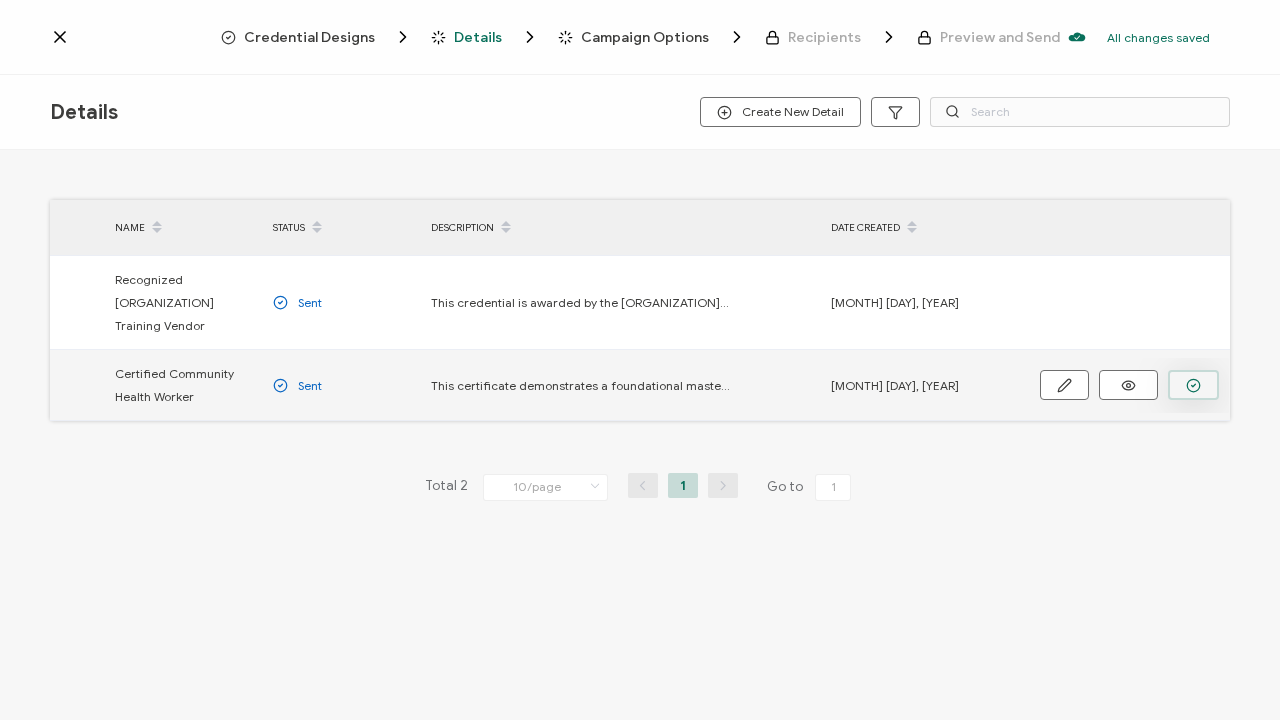 click 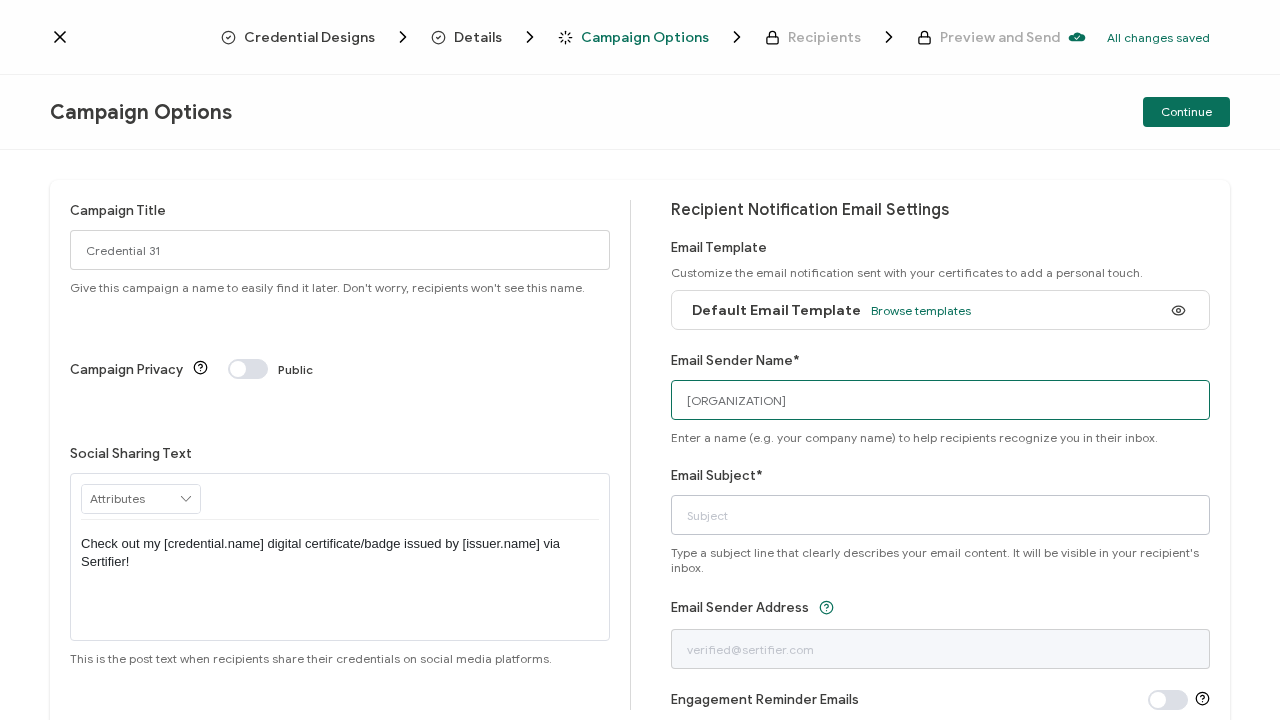 type on "[ORGANIZATION]" 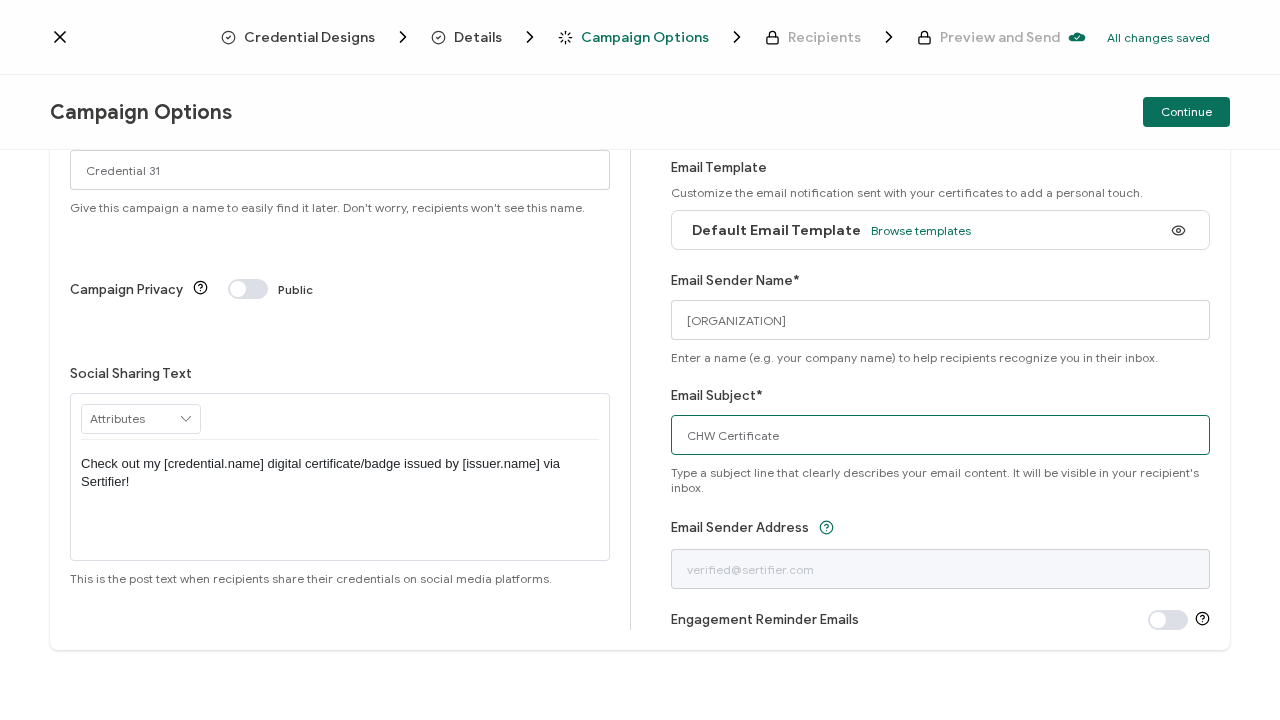 scroll, scrollTop: 80, scrollLeft: 0, axis: vertical 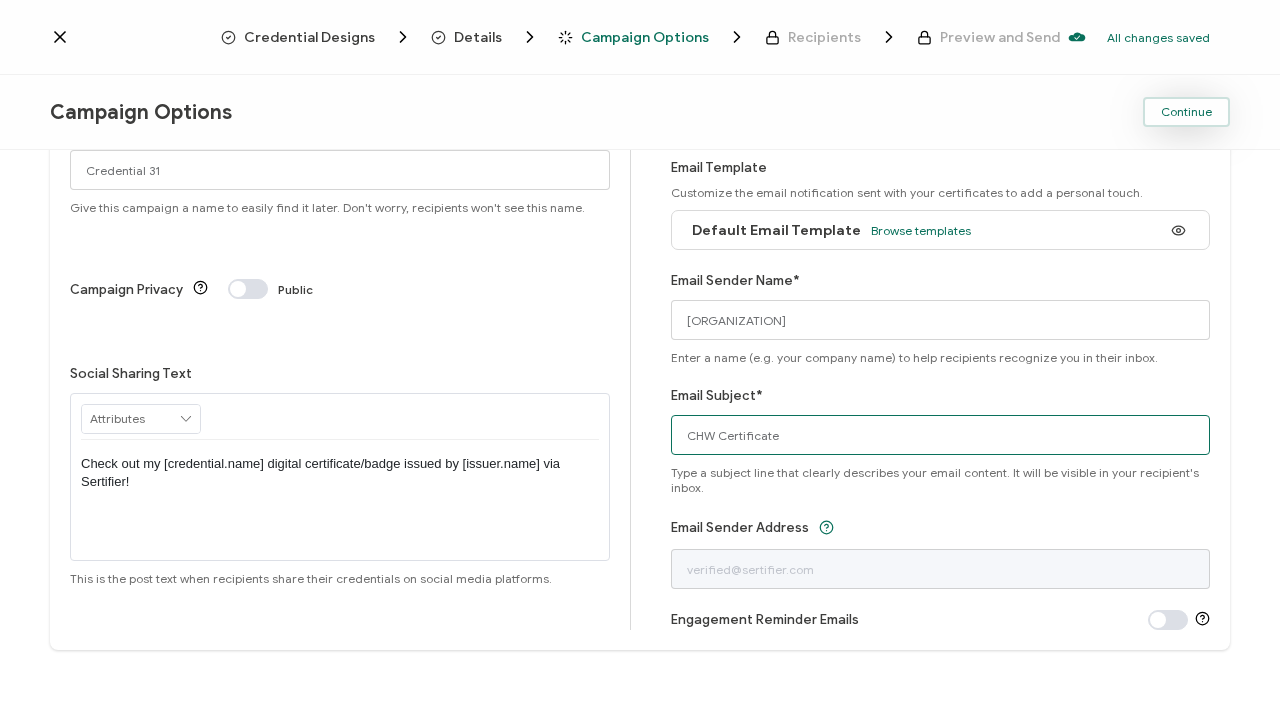 type on "CHW Certificate" 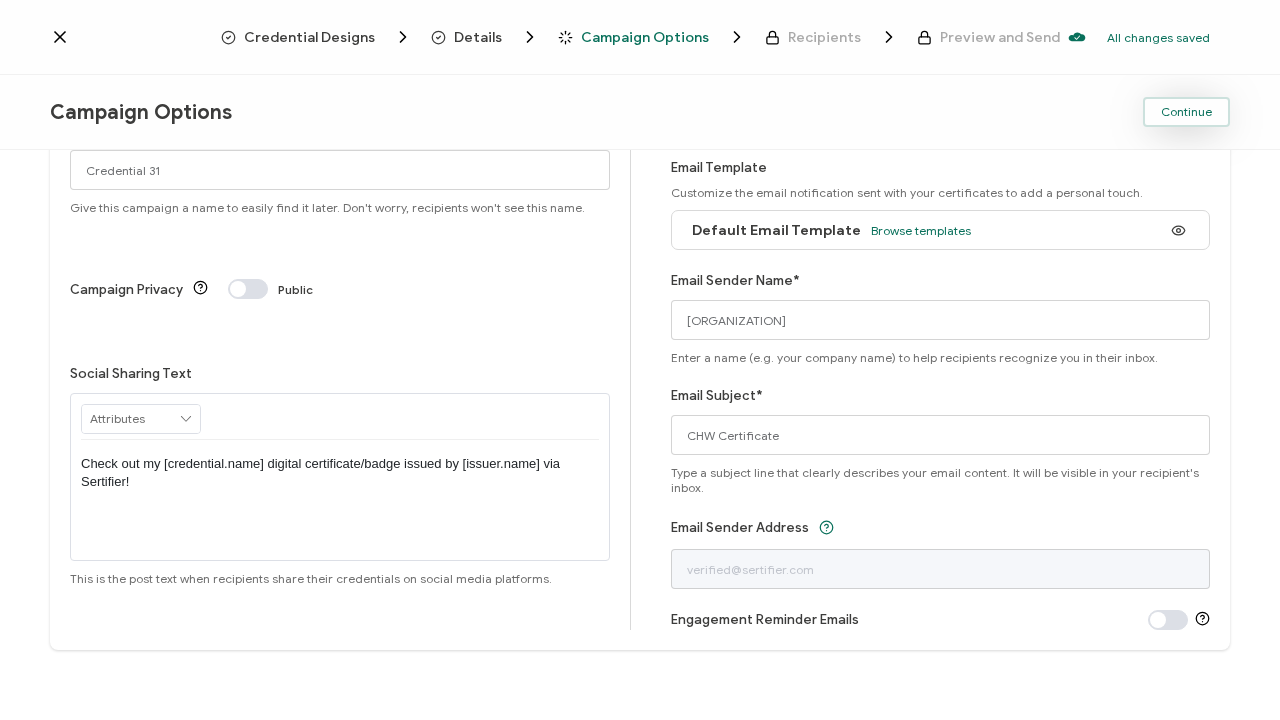 click on "Continue" at bounding box center (1186, 112) 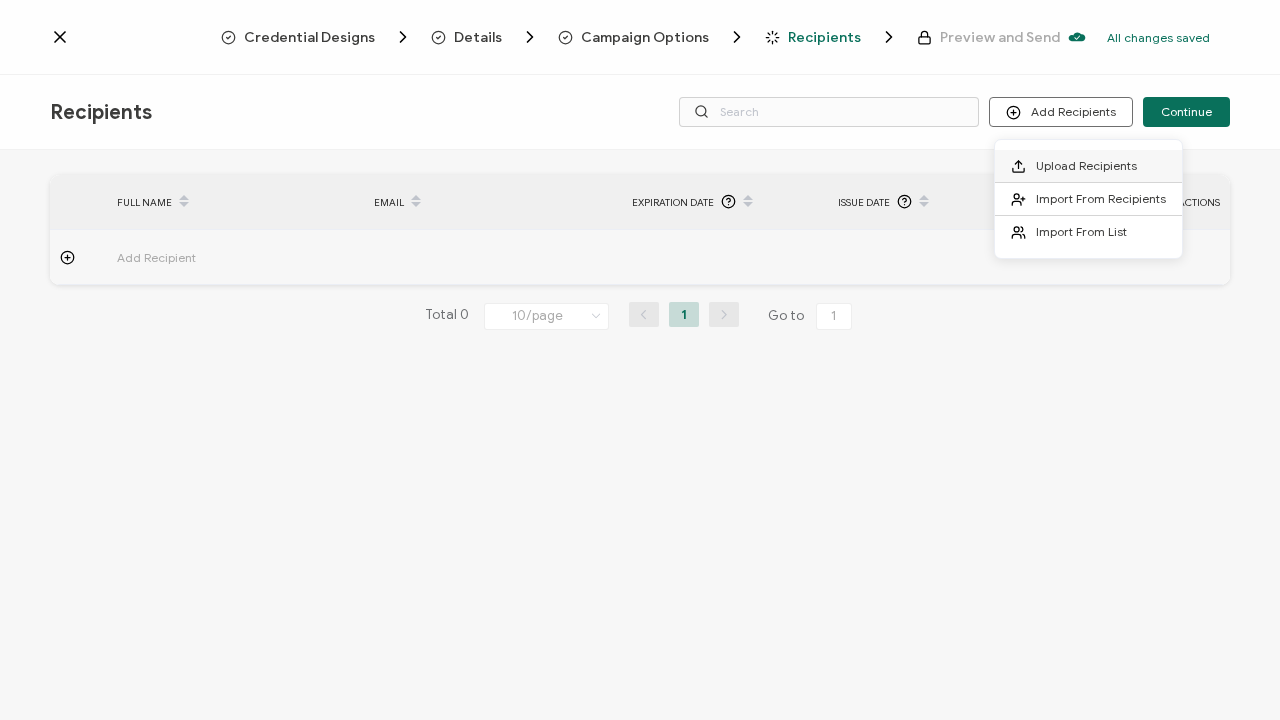 click on "Upload Recipients" at bounding box center [1086, 165] 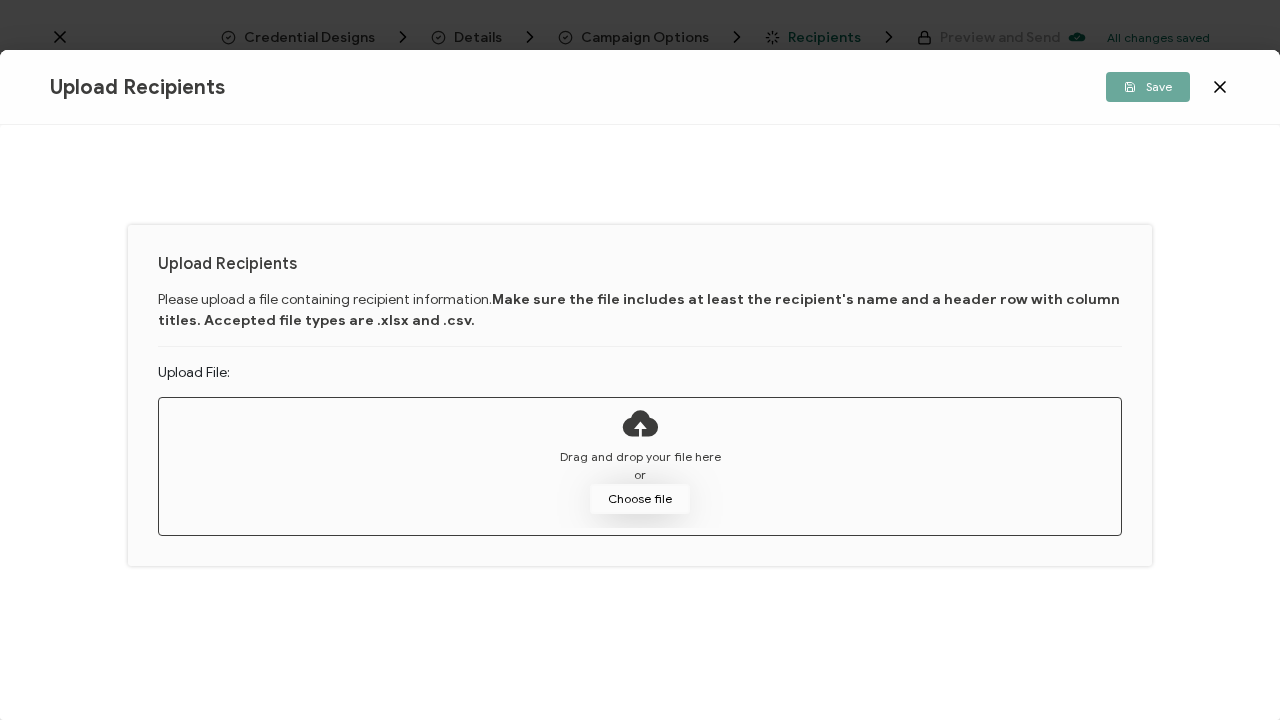 click on "Choose file" at bounding box center (640, 499) 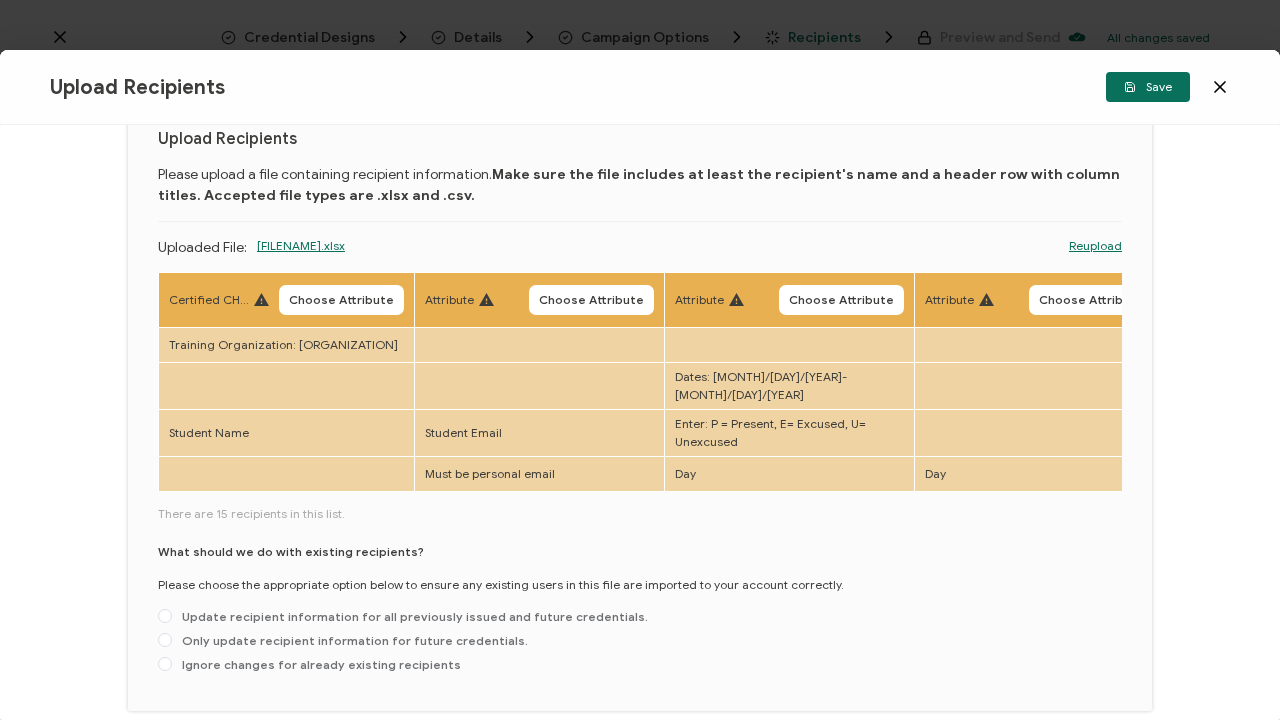 scroll, scrollTop: 71, scrollLeft: 0, axis: vertical 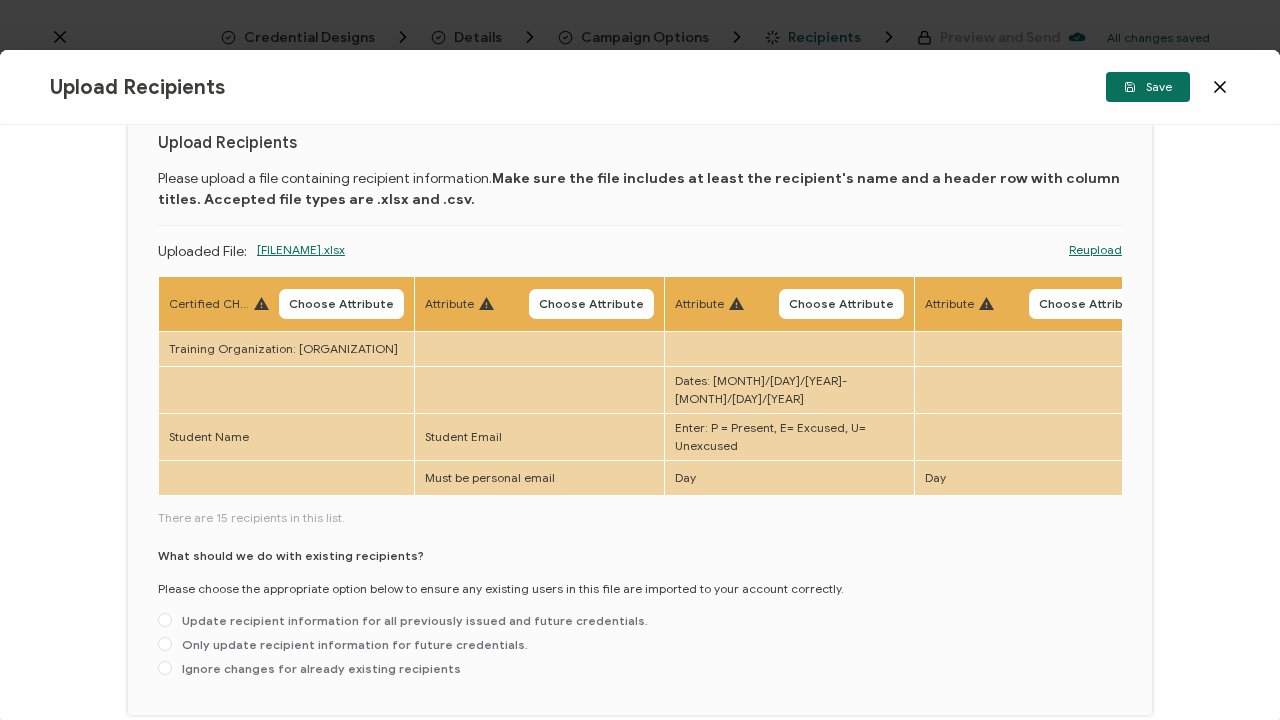 drag, startPoint x: 350, startPoint y: 352, endPoint x: 290, endPoint y: 351, distance: 60.00833 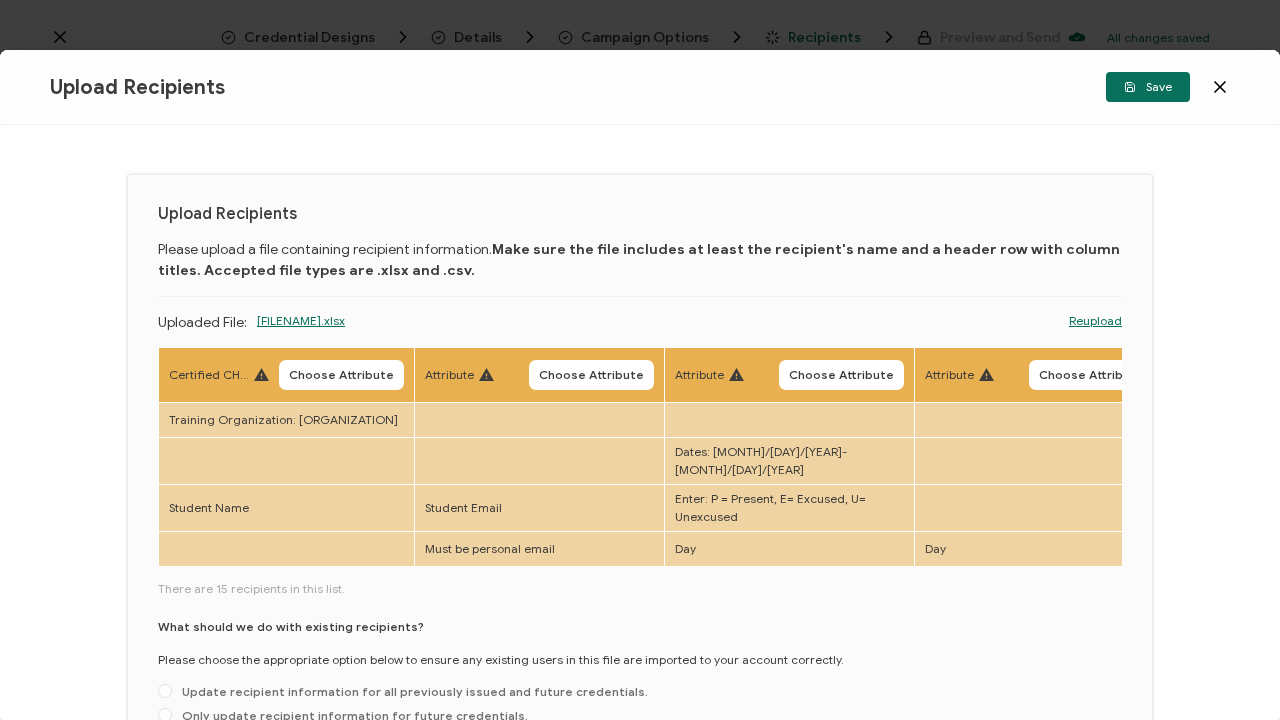scroll, scrollTop: 0, scrollLeft: 0, axis: both 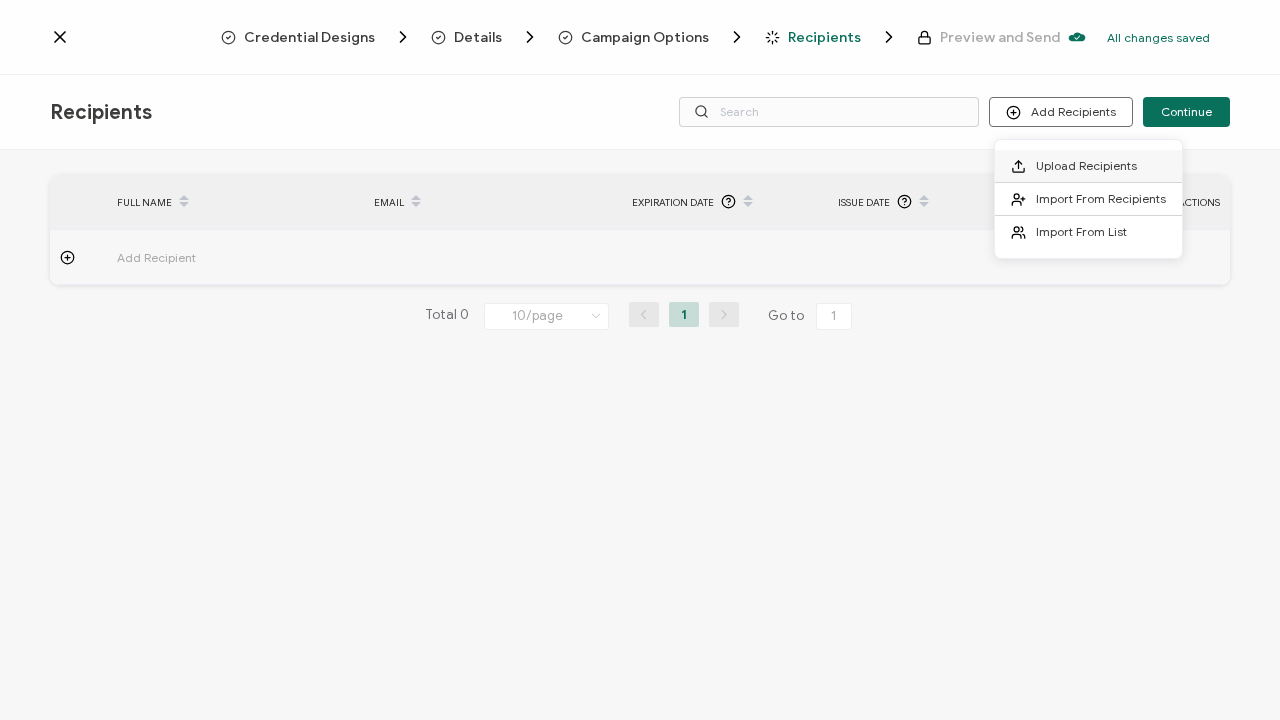 click on "Upload Recipients" at bounding box center (1086, 165) 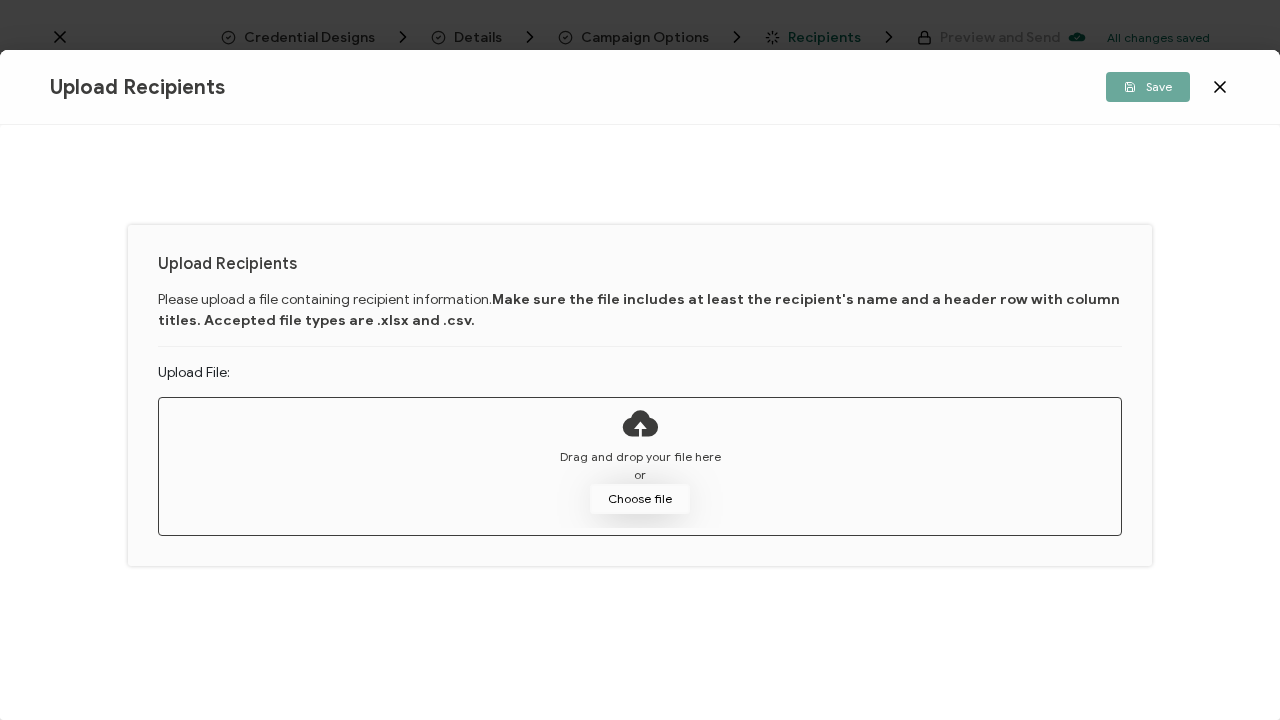 click on "Choose file" at bounding box center [640, 499] 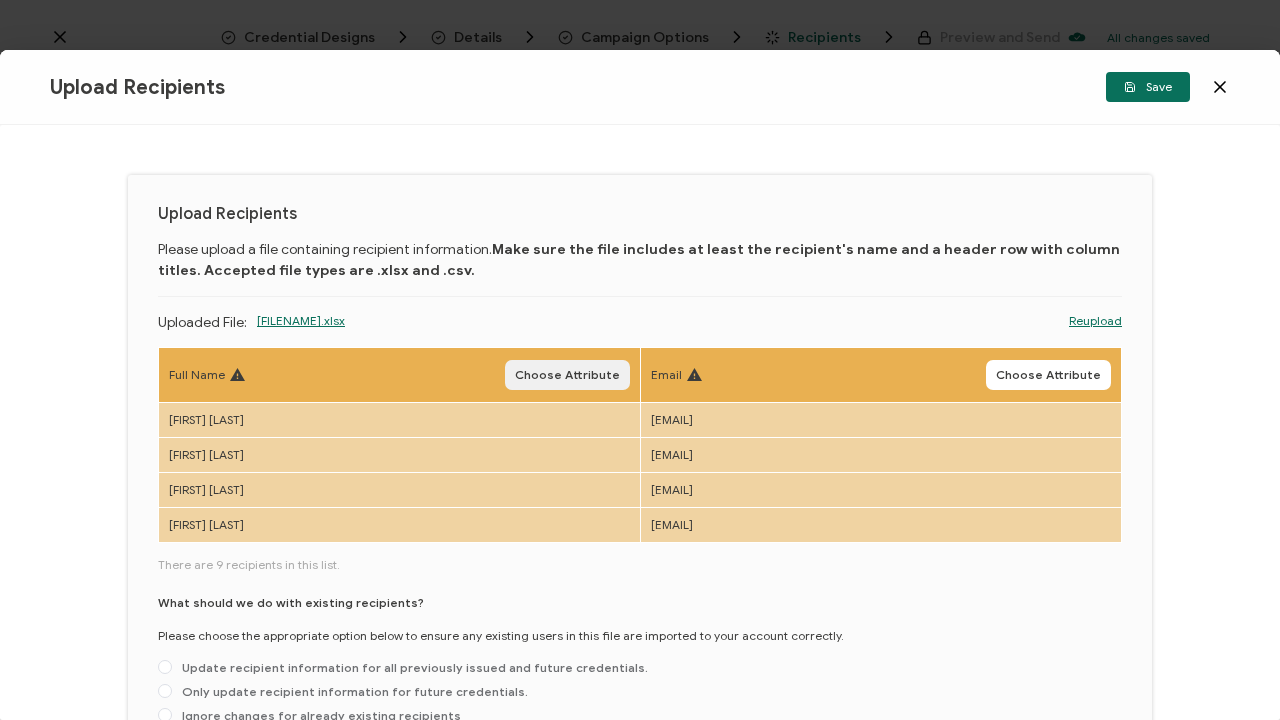 click on "Choose Attribute" at bounding box center (567, 375) 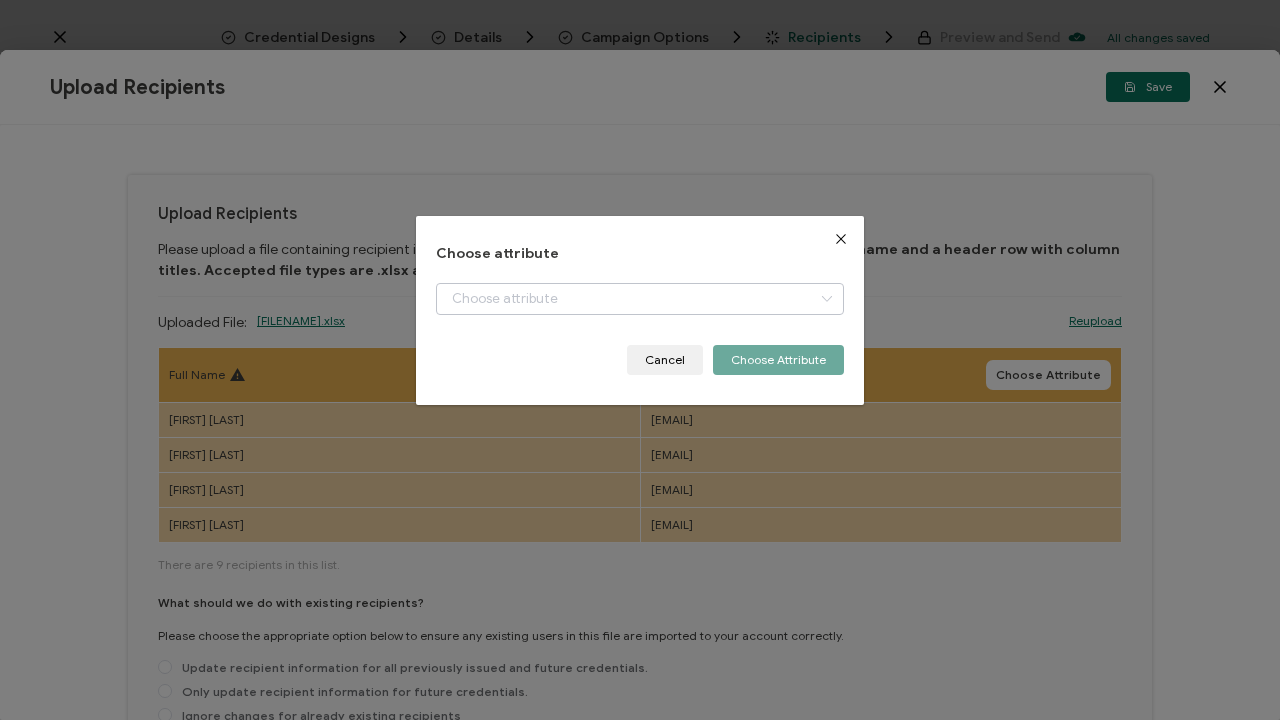 click at bounding box center (826, 299) 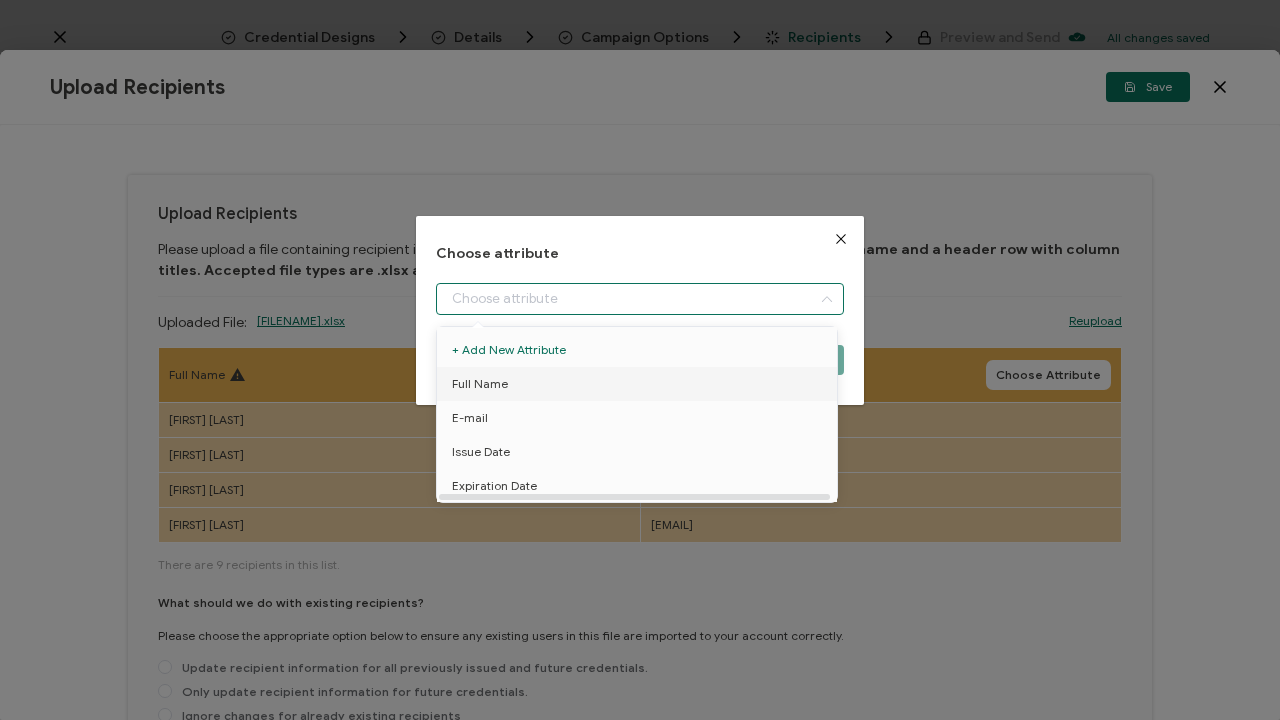 click on "Full Name" at bounding box center [640, 384] 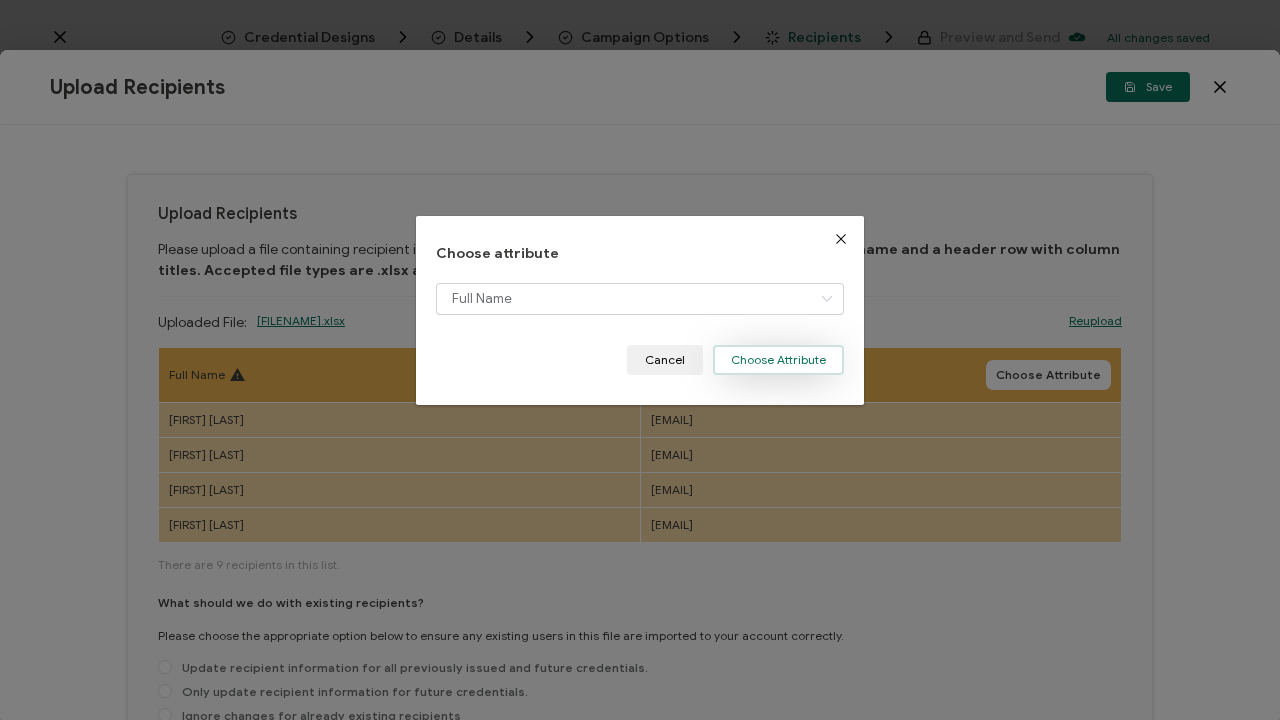click on "Choose Attribute" at bounding box center (778, 360) 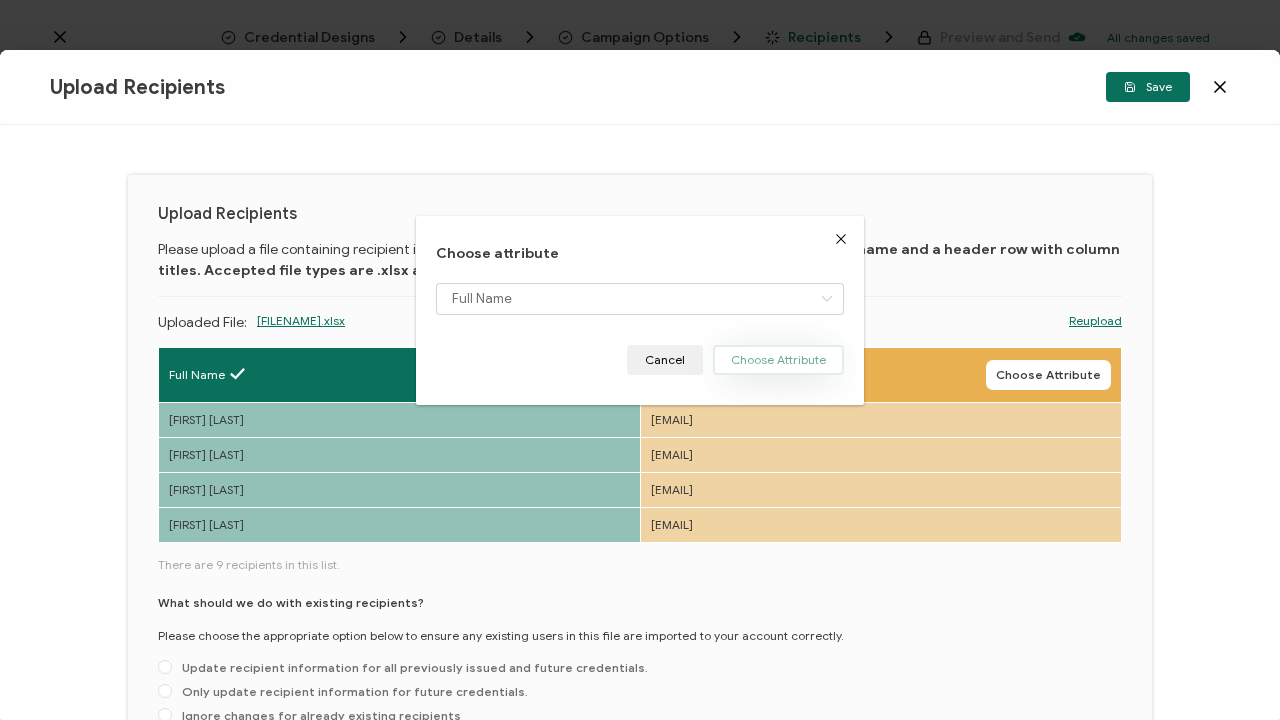 type 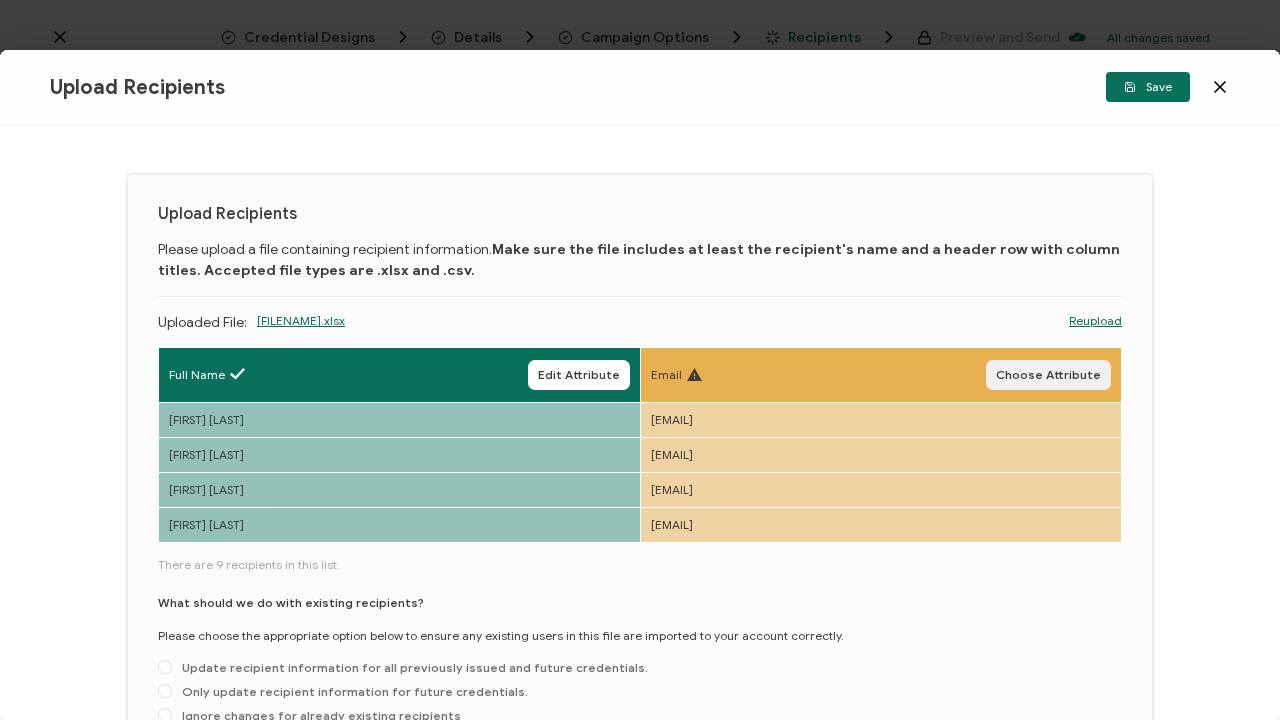 click on "Choose Attribute" at bounding box center [1048, 375] 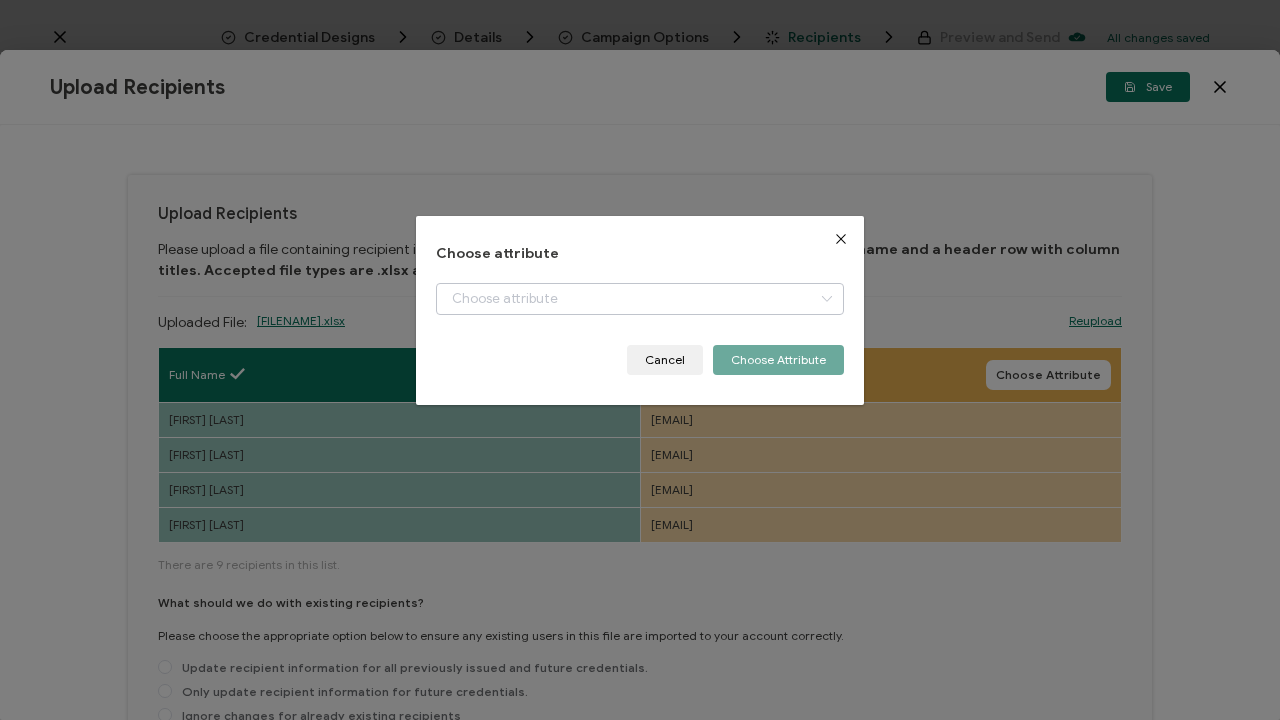 click at bounding box center (826, 299) 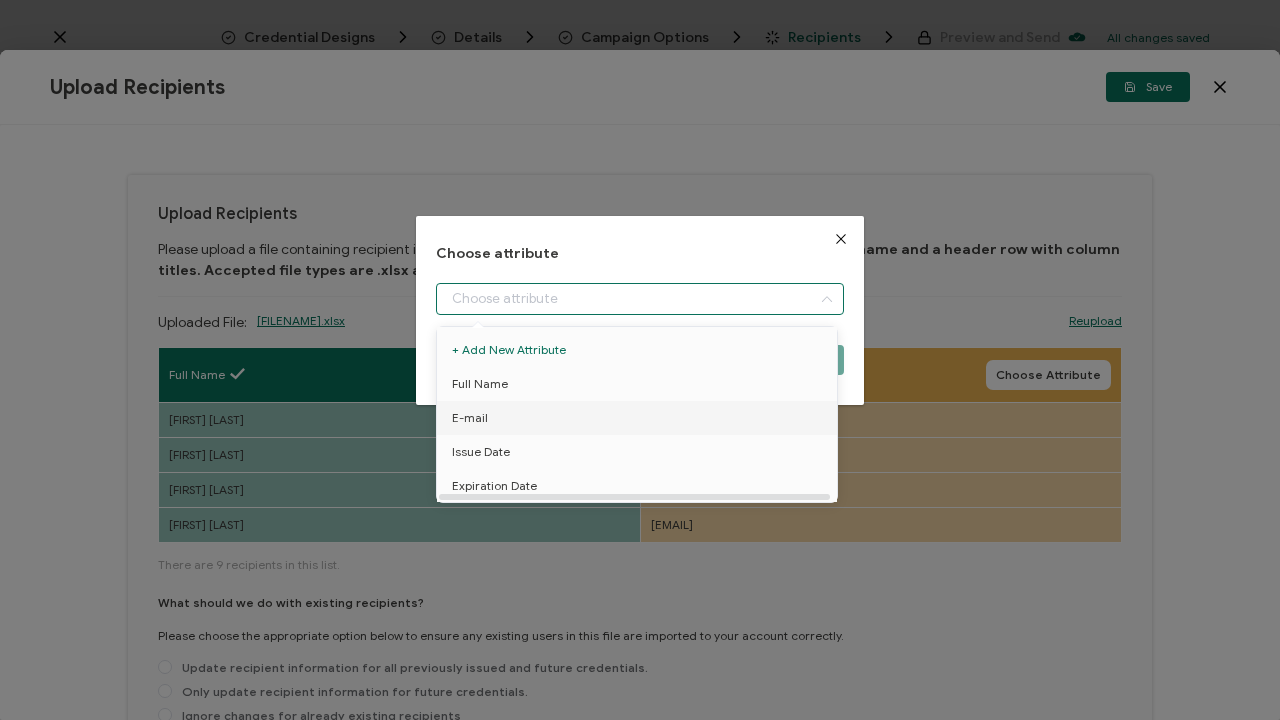 click on "E-mail" at bounding box center [640, 418] 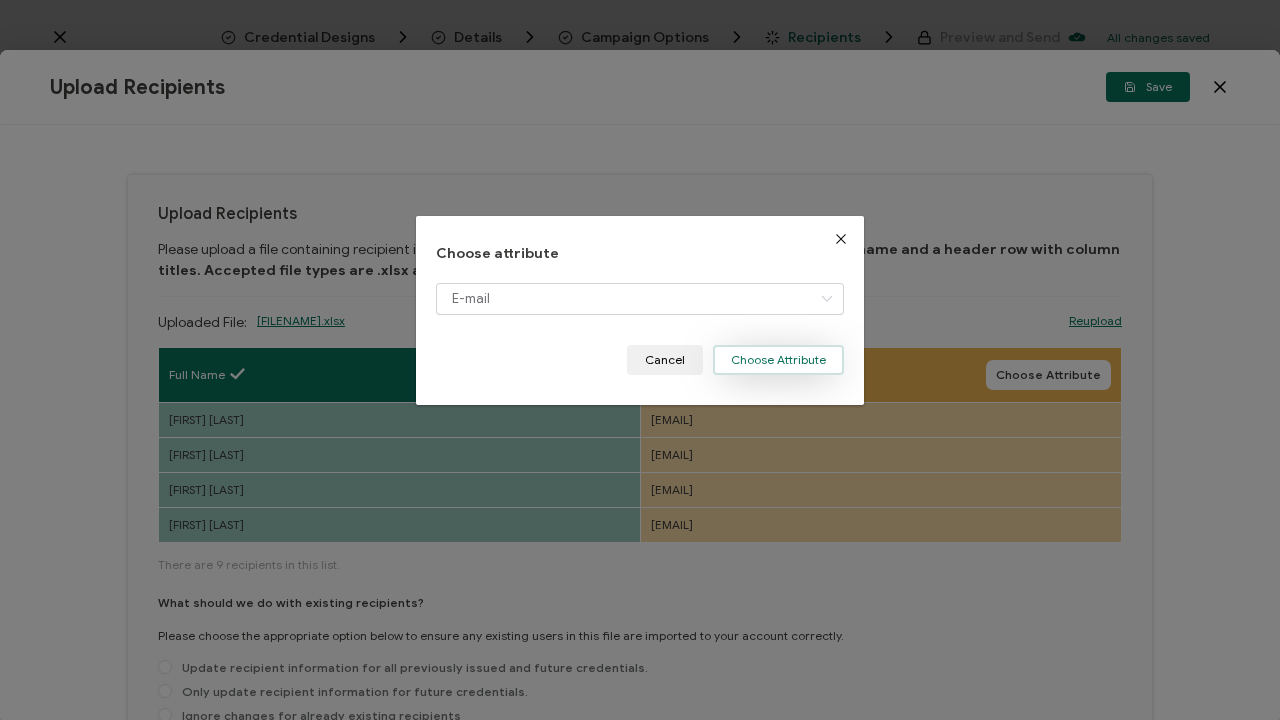 click on "Choose Attribute" at bounding box center [778, 360] 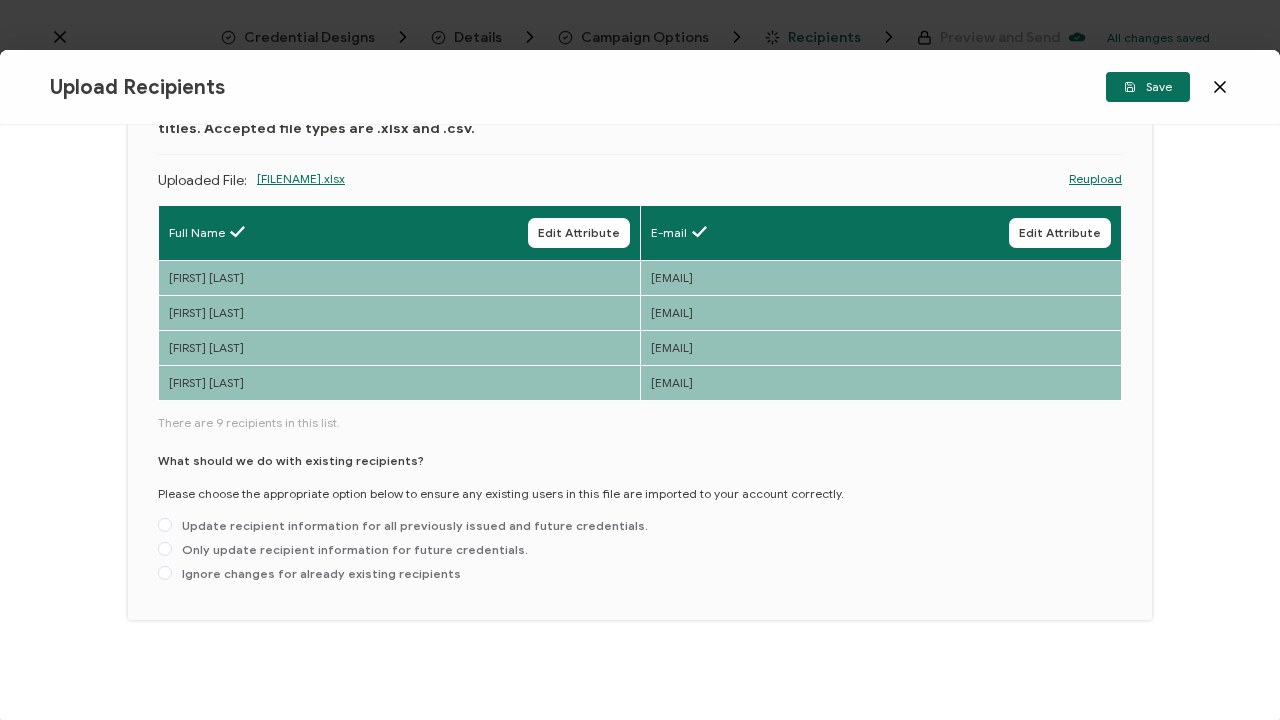 scroll, scrollTop: 143, scrollLeft: 0, axis: vertical 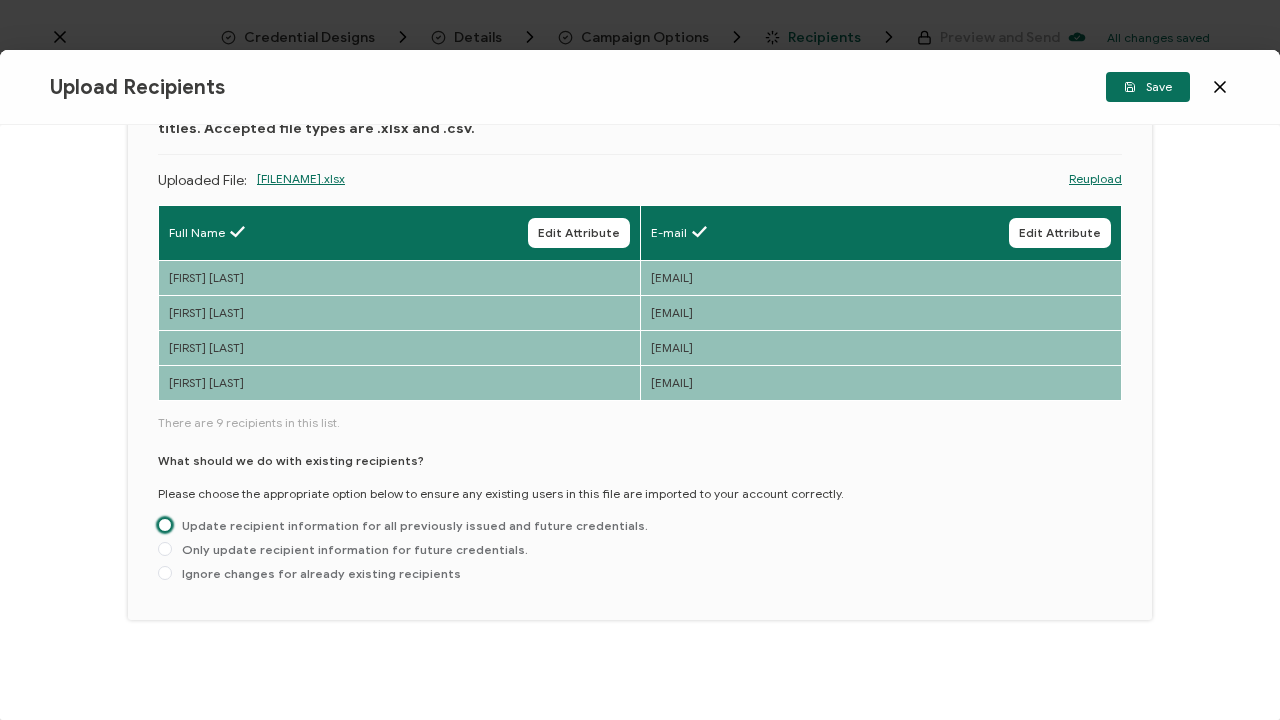 click at bounding box center [165, 525] 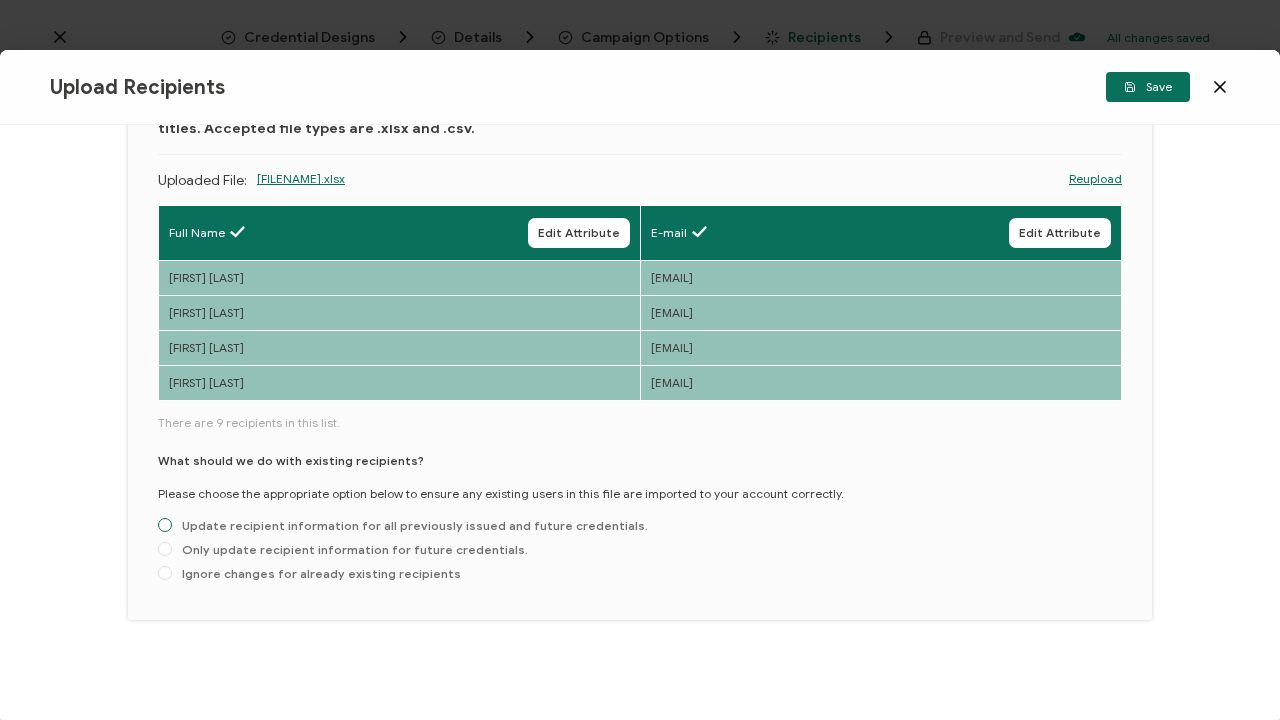 radio on "true" 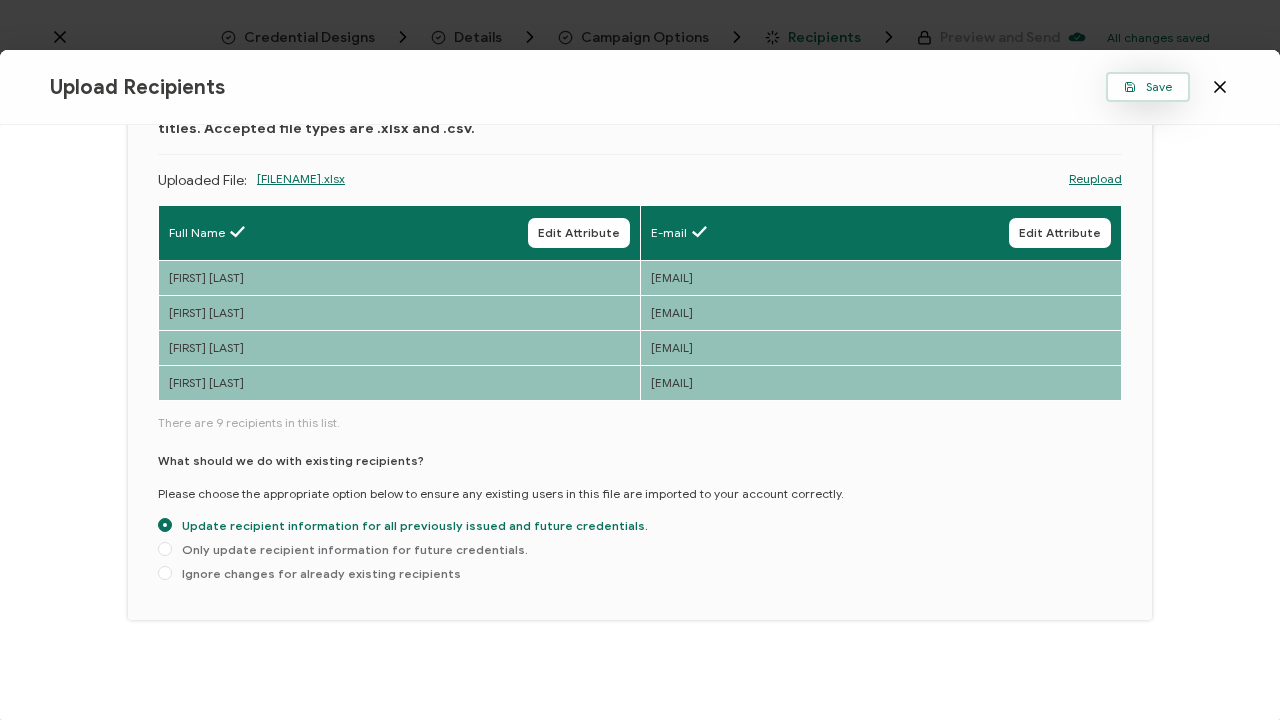 click on "Save" at bounding box center [1148, 87] 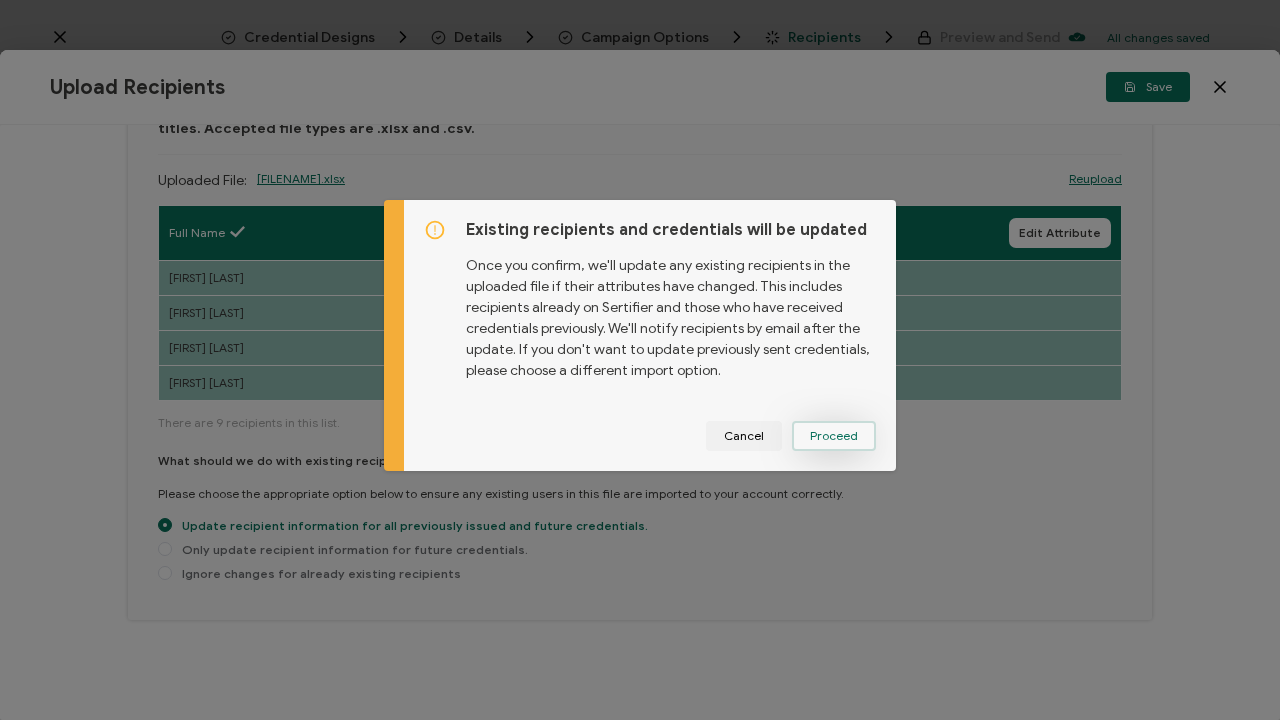 click on "Proceed" at bounding box center [834, 436] 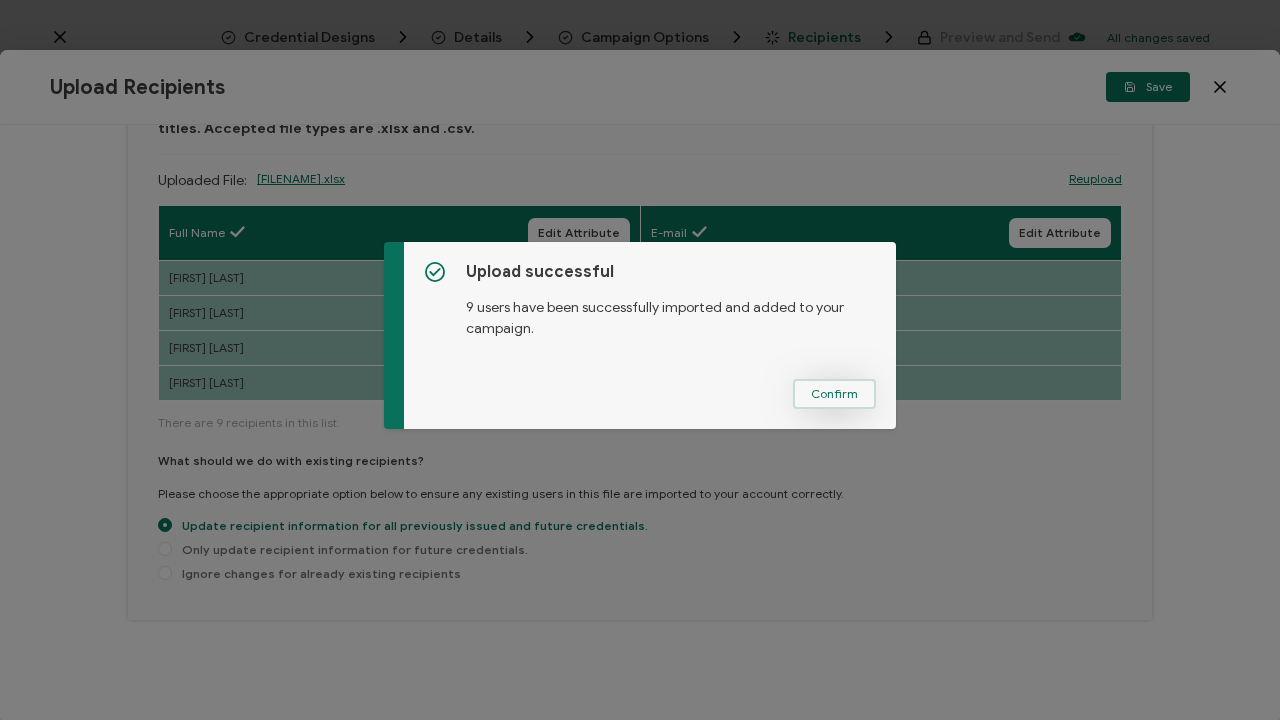 click on "Confirm" at bounding box center (834, 394) 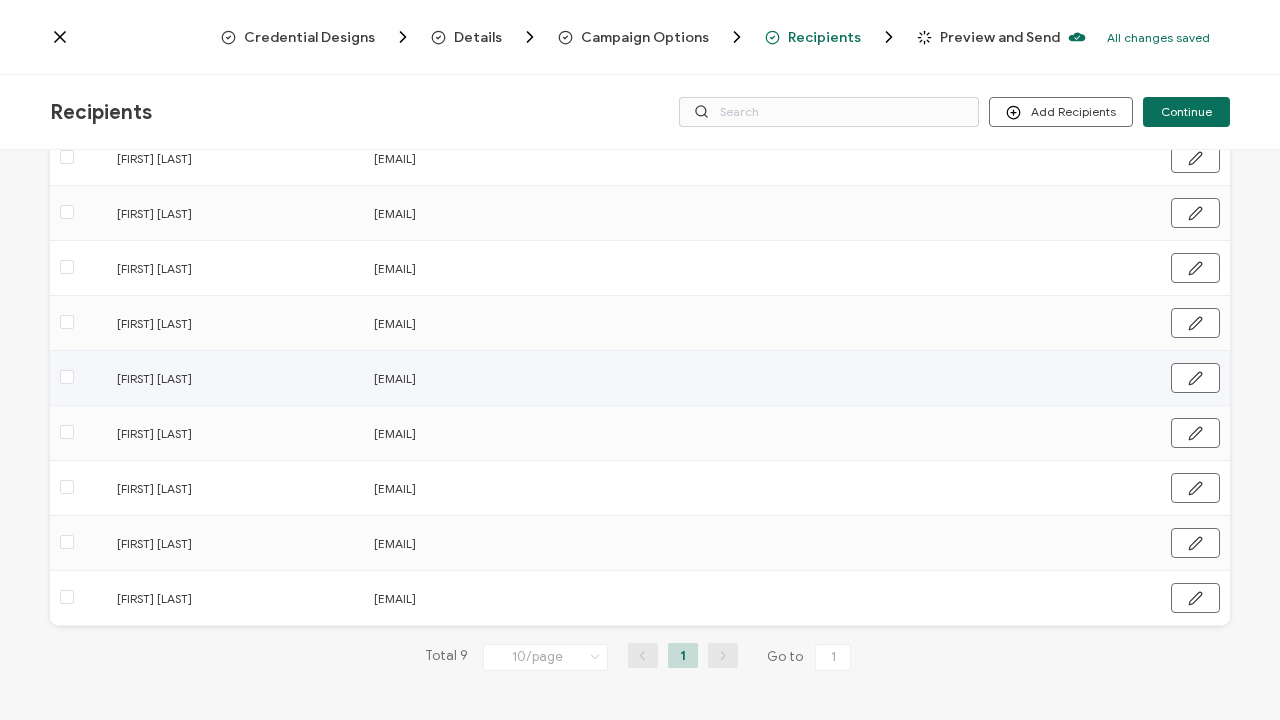 scroll, scrollTop: 214, scrollLeft: 0, axis: vertical 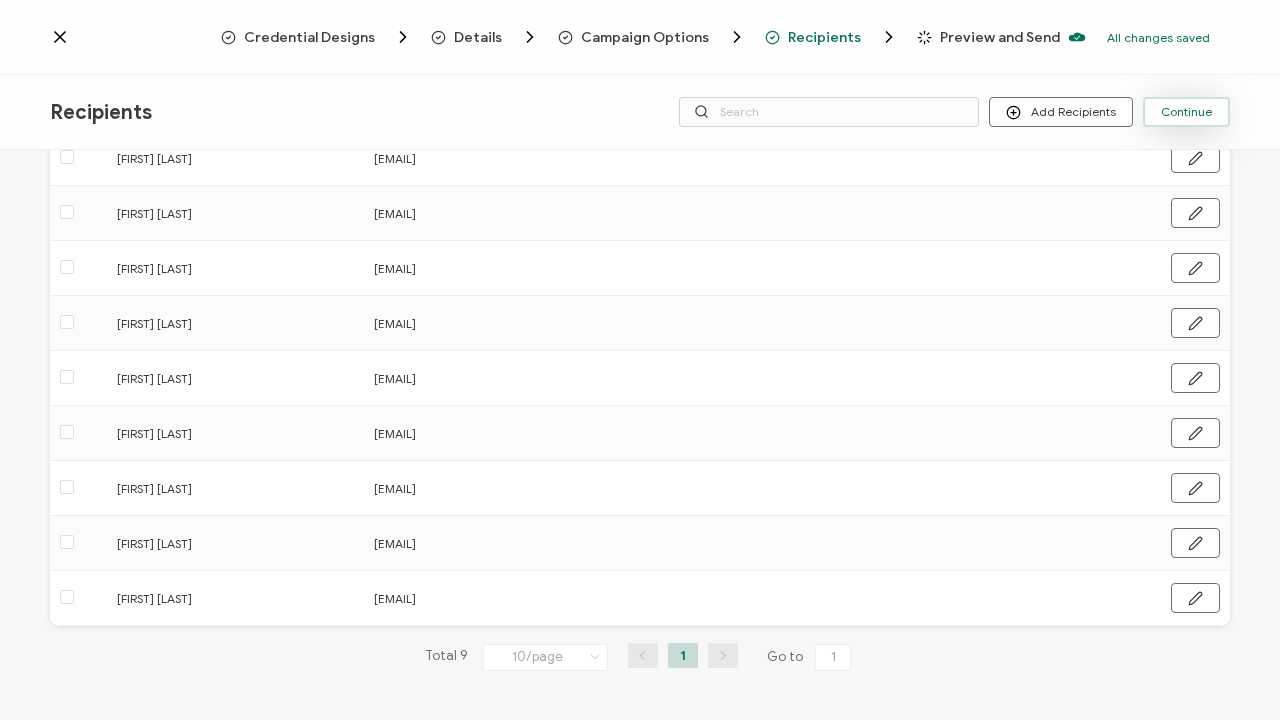 click on "Continue" at bounding box center [1186, 112] 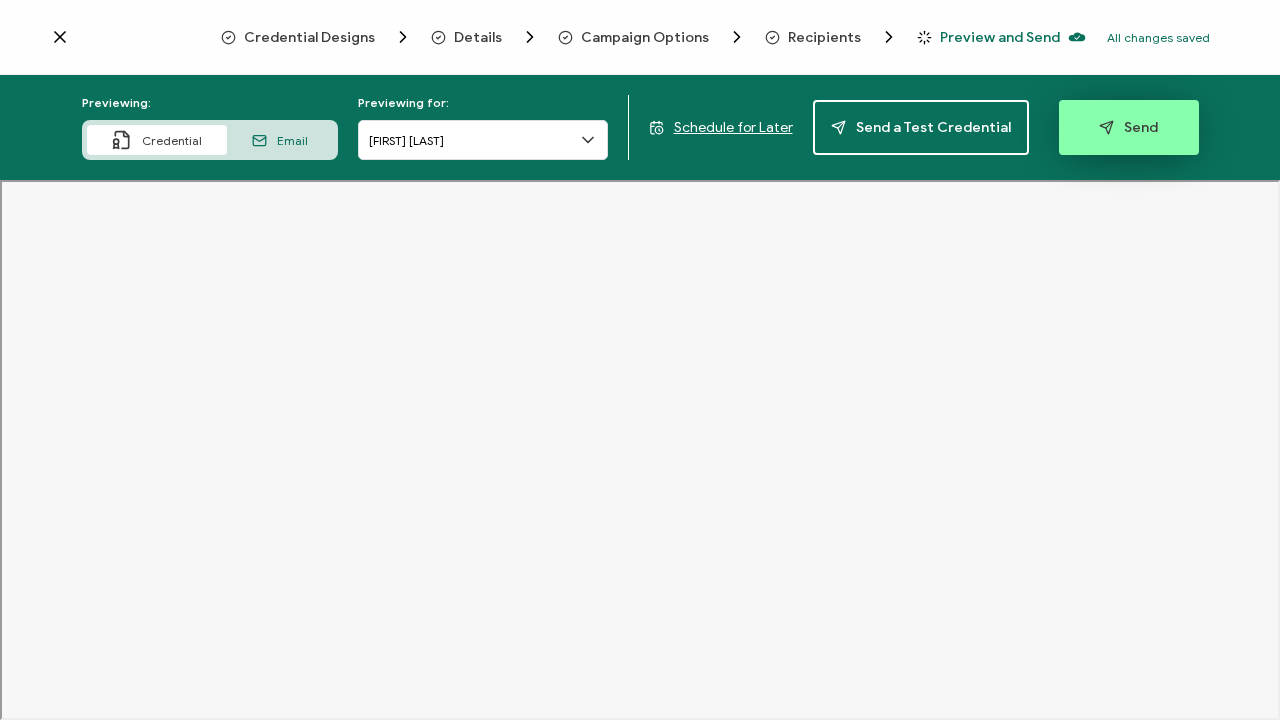 click on "Send" at bounding box center [1129, 127] 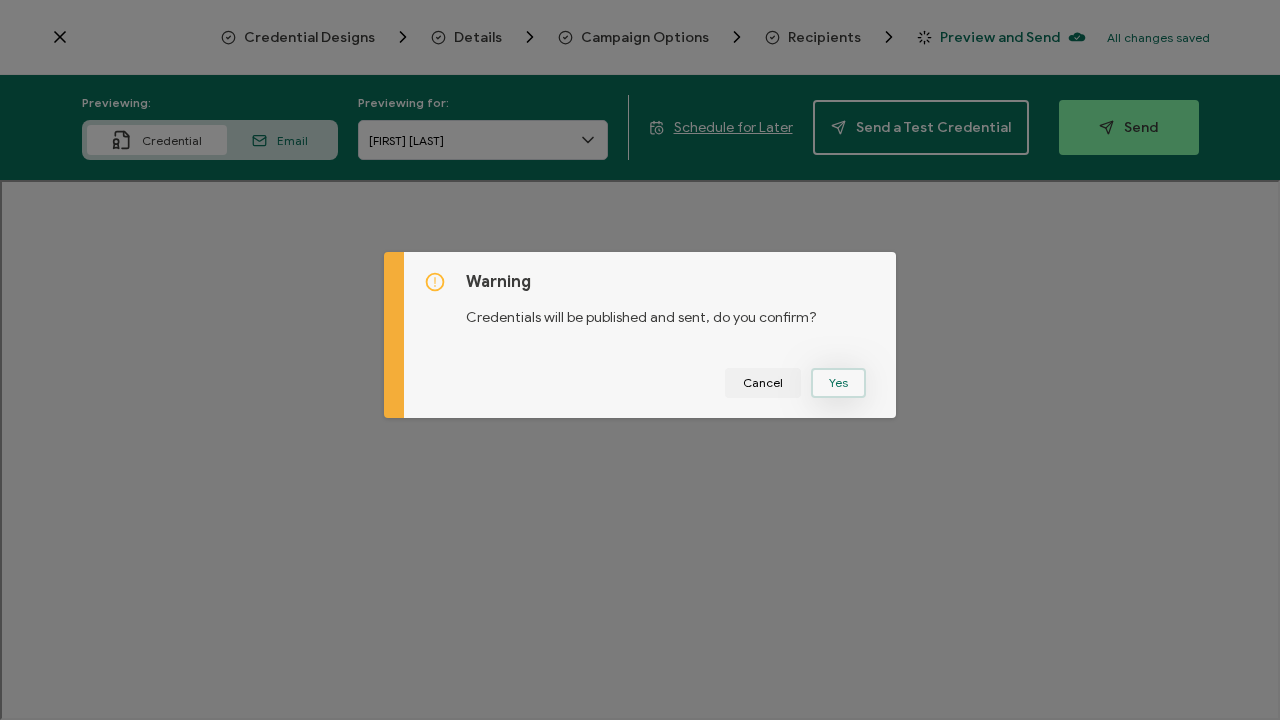 click on "Yes" at bounding box center (838, 383) 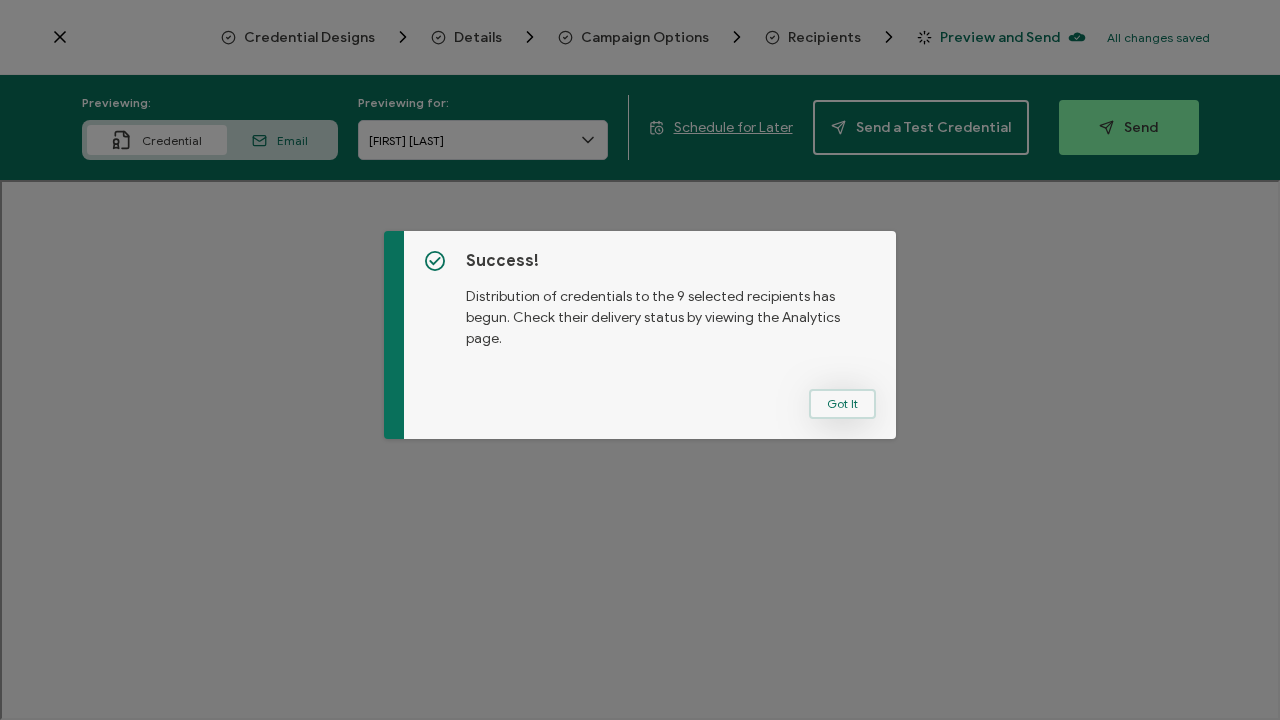 click on "Got It" at bounding box center (842, 404) 